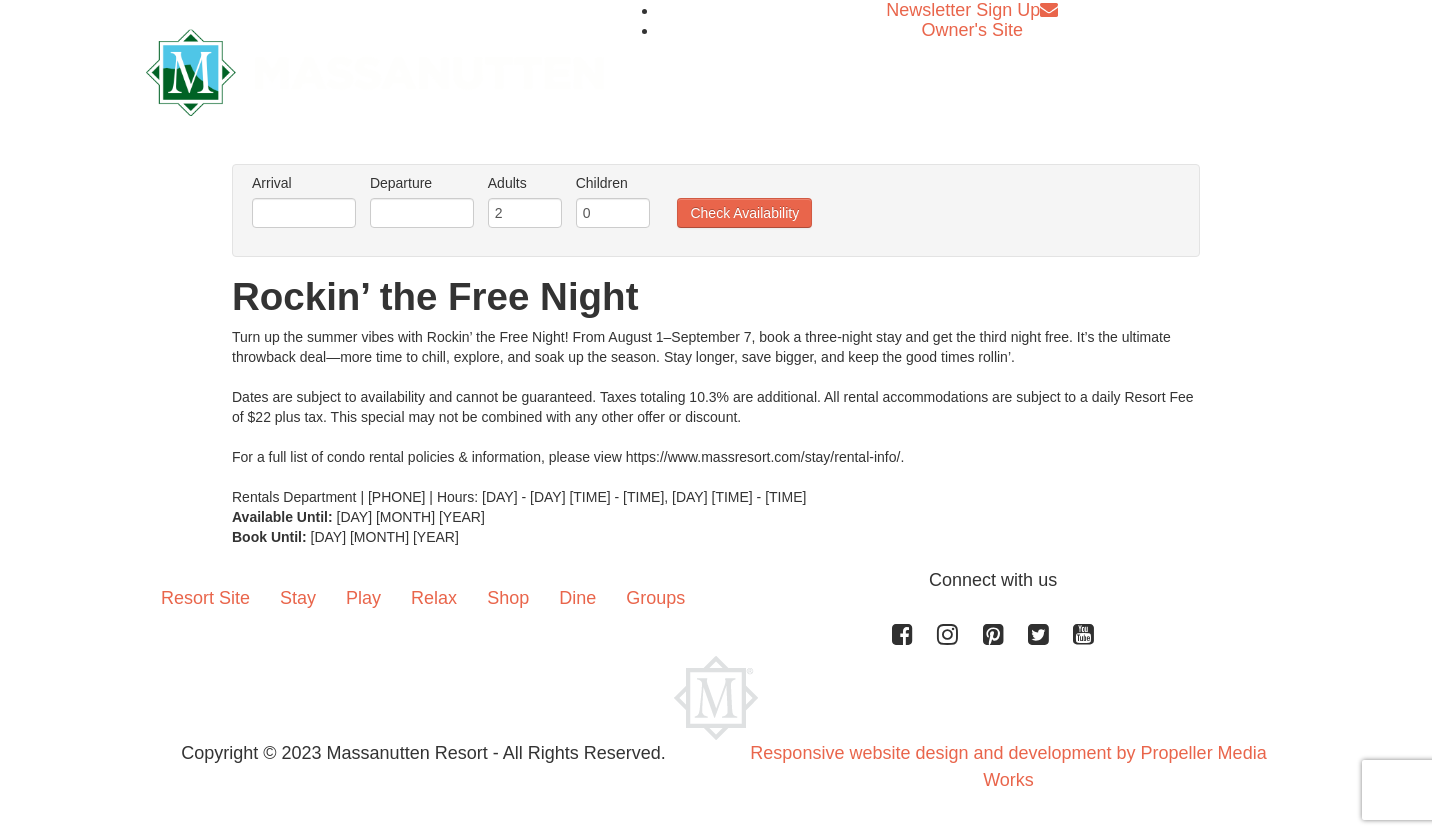 scroll, scrollTop: 0, scrollLeft: 0, axis: both 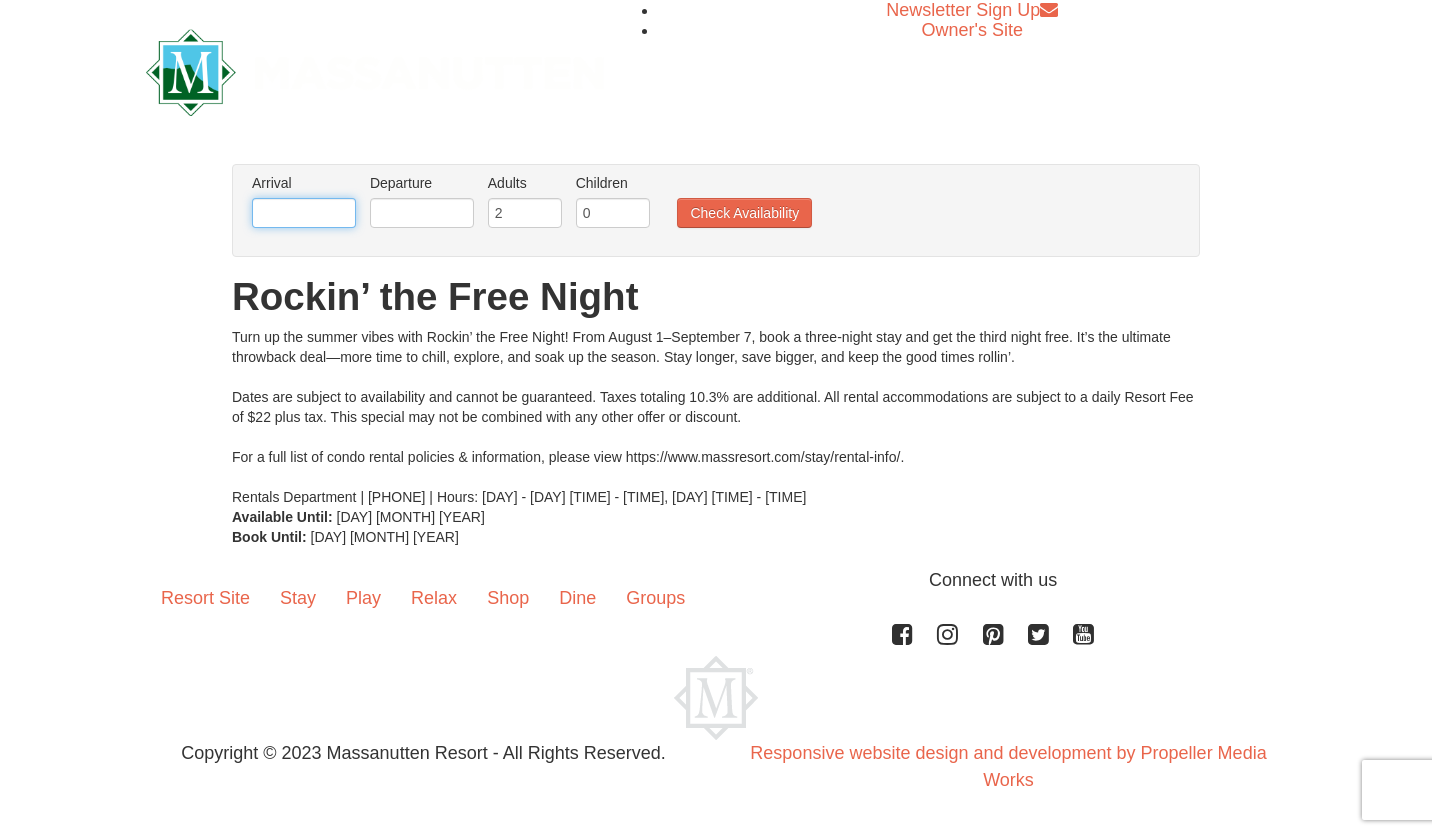 click at bounding box center [304, 213] 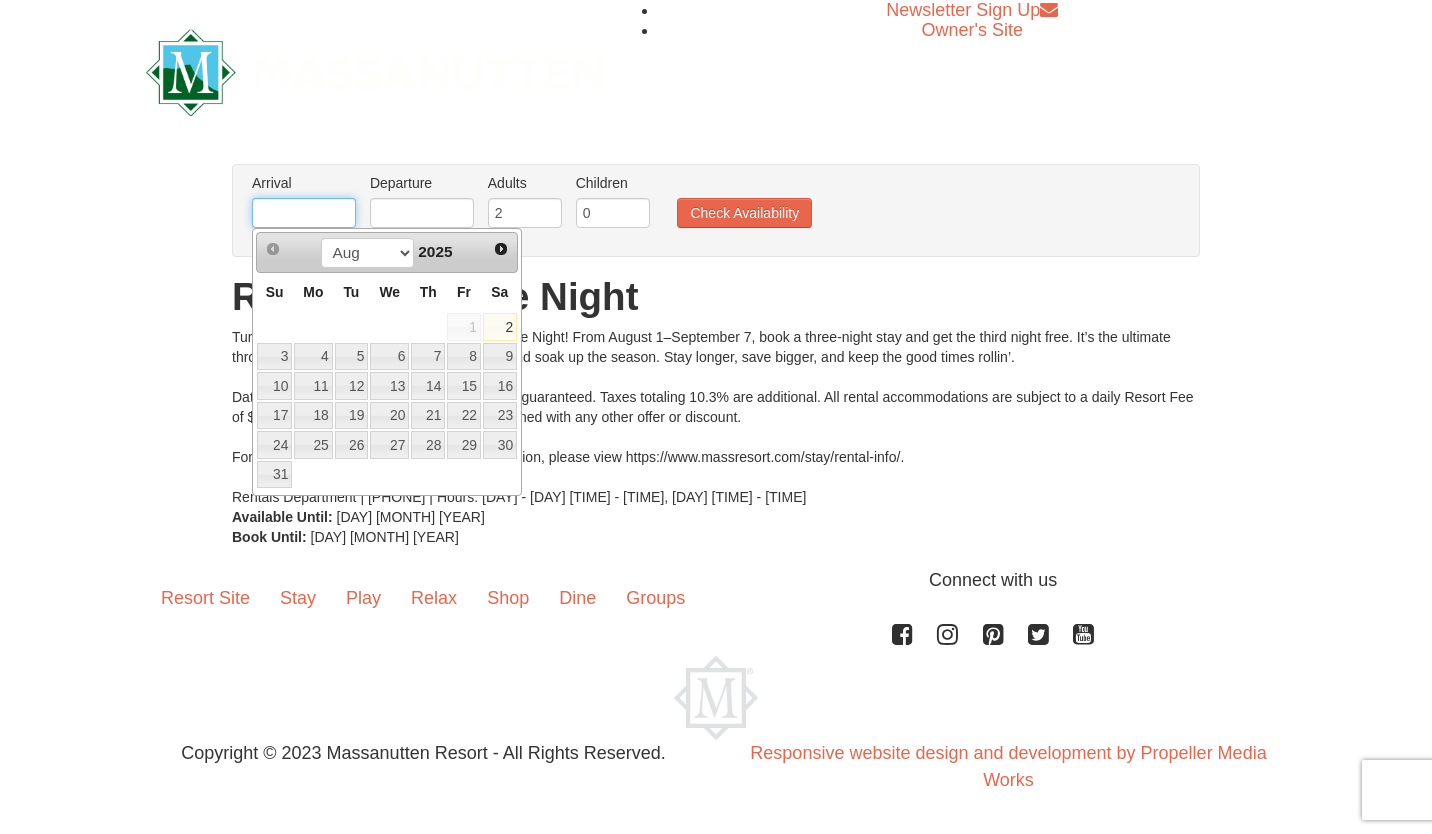 type on "08/07/2025" 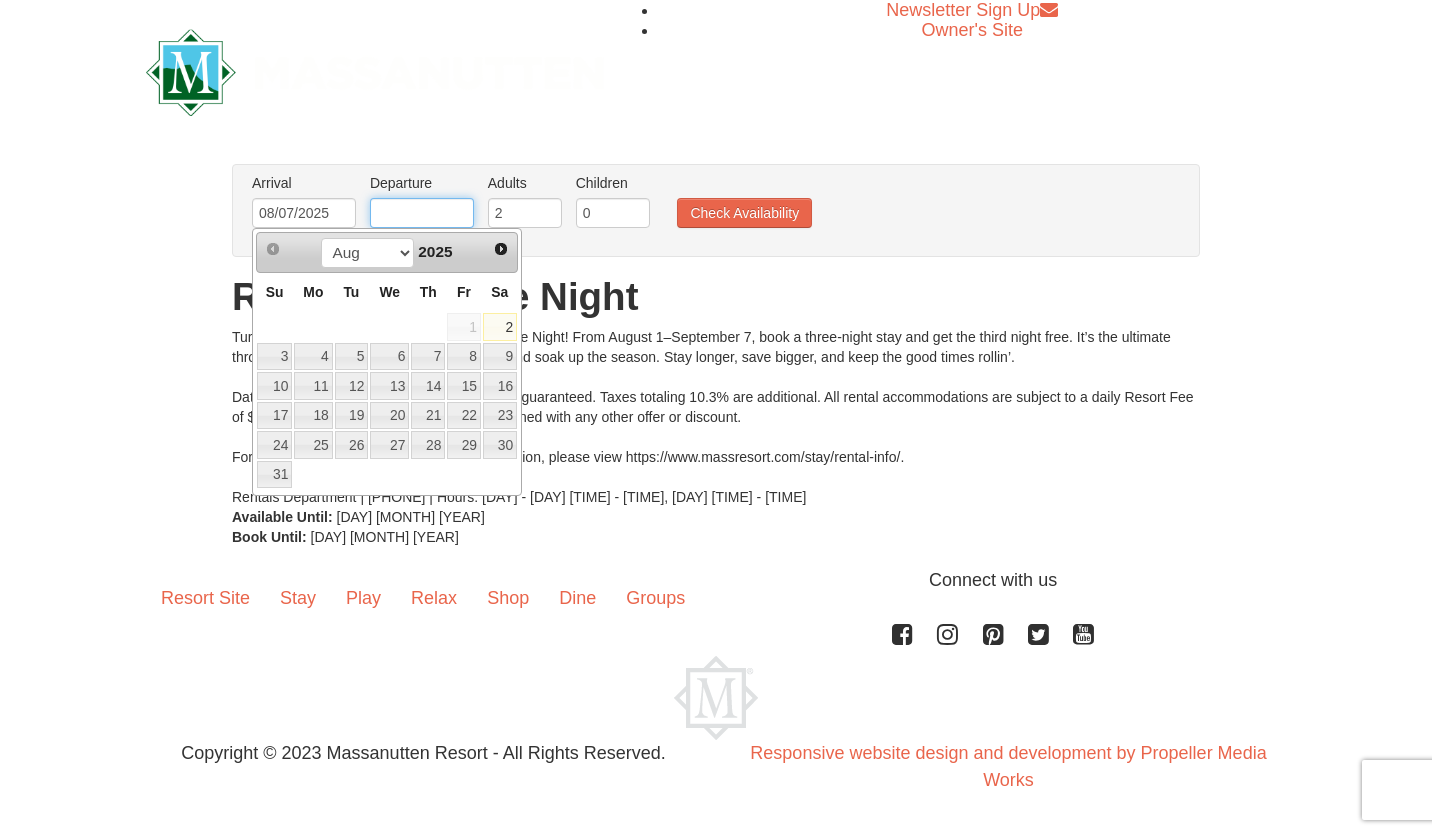 type on "08/10/2025" 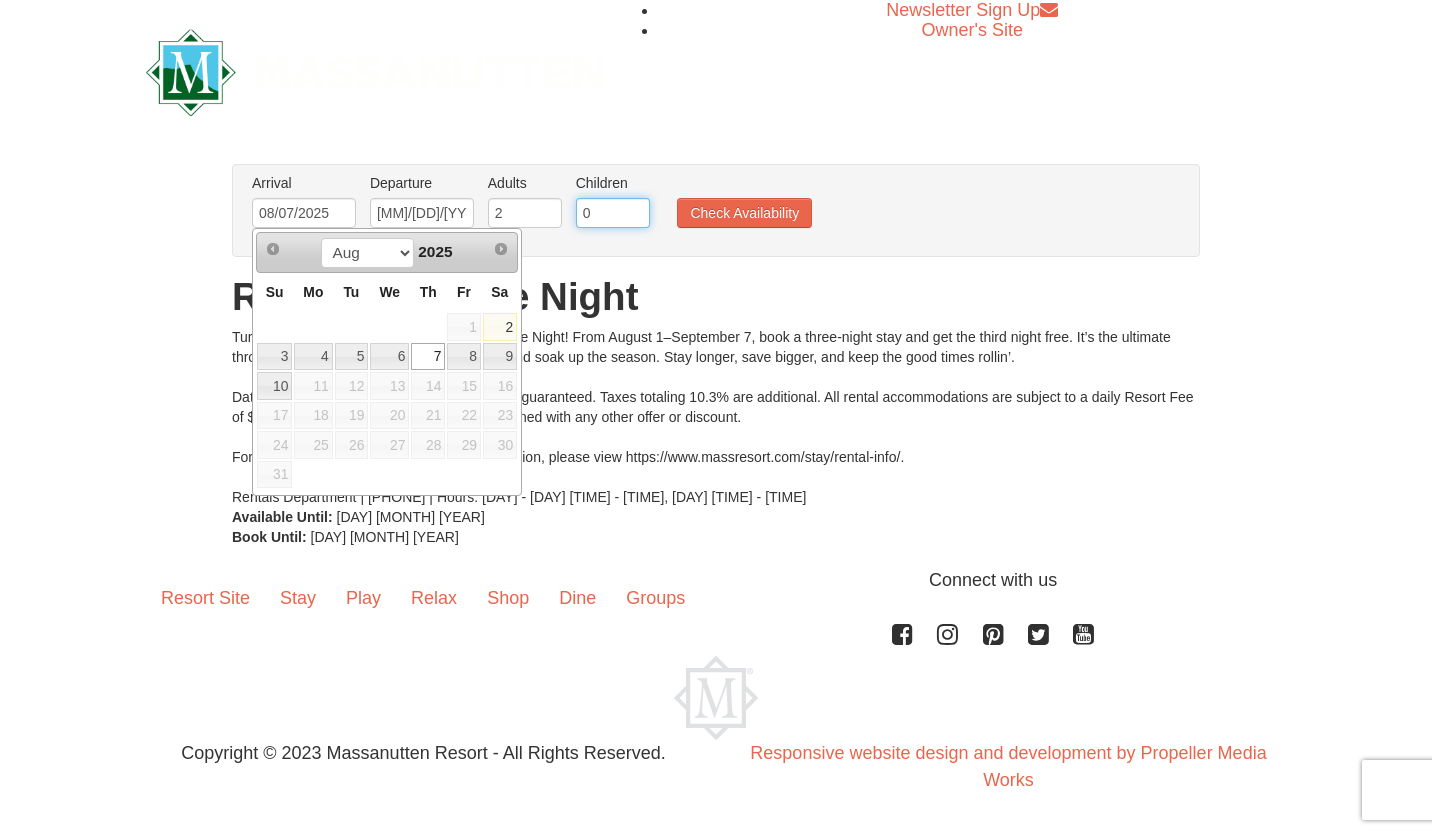 click on "0" at bounding box center (613, 213) 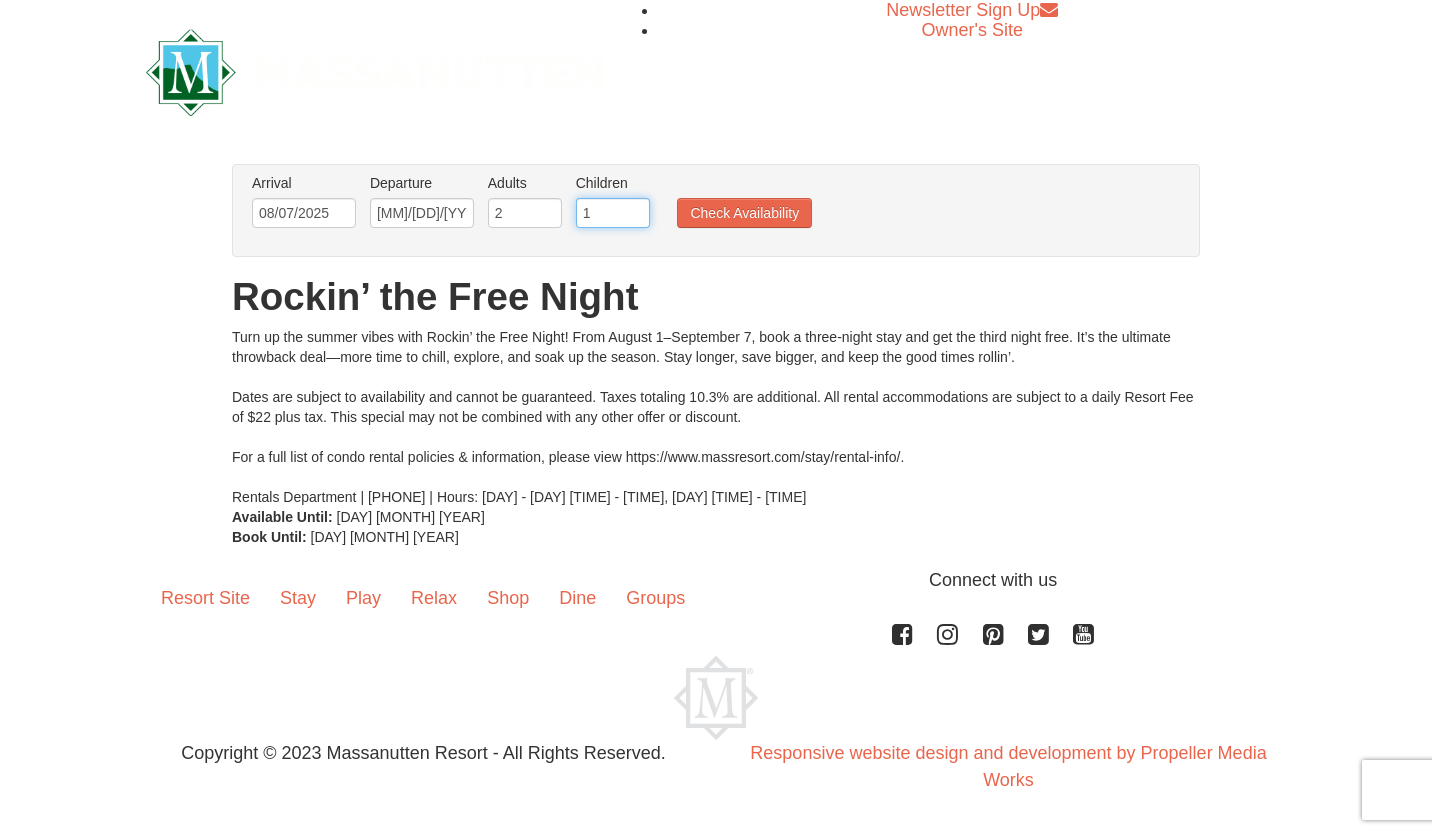 type on "1" 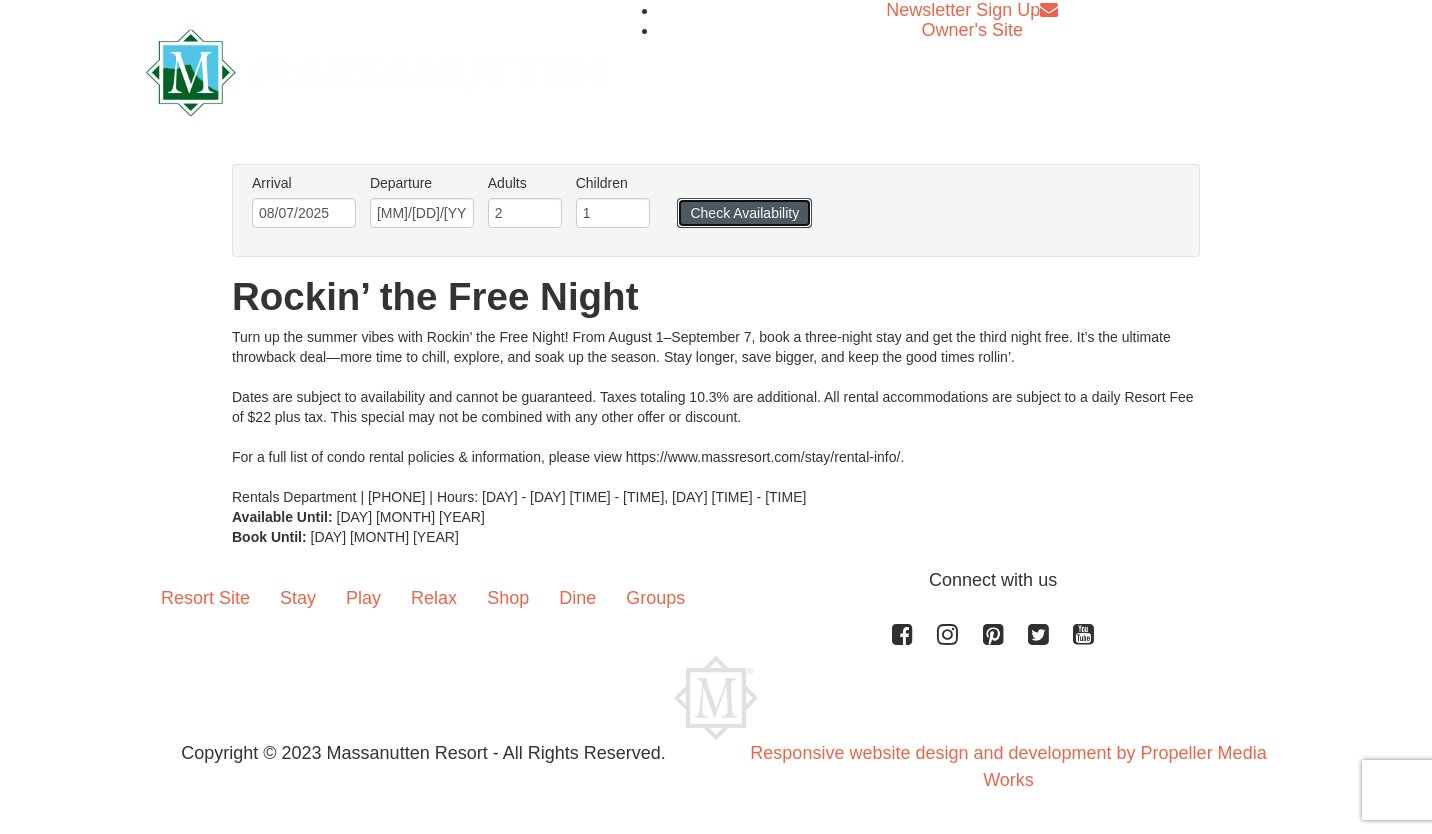 click on "Check Availability" at bounding box center (744, 213) 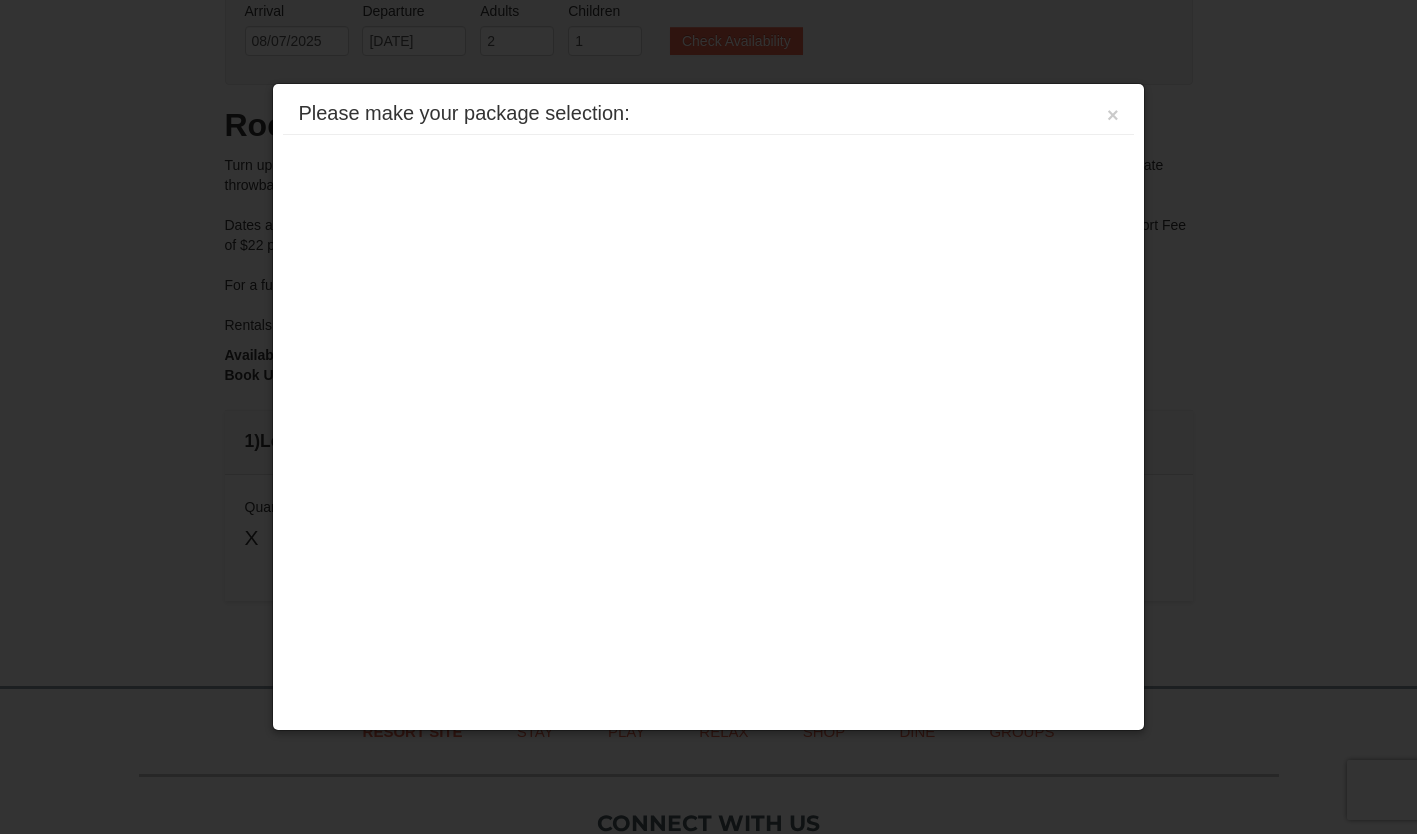 scroll, scrollTop: 455, scrollLeft: 0, axis: vertical 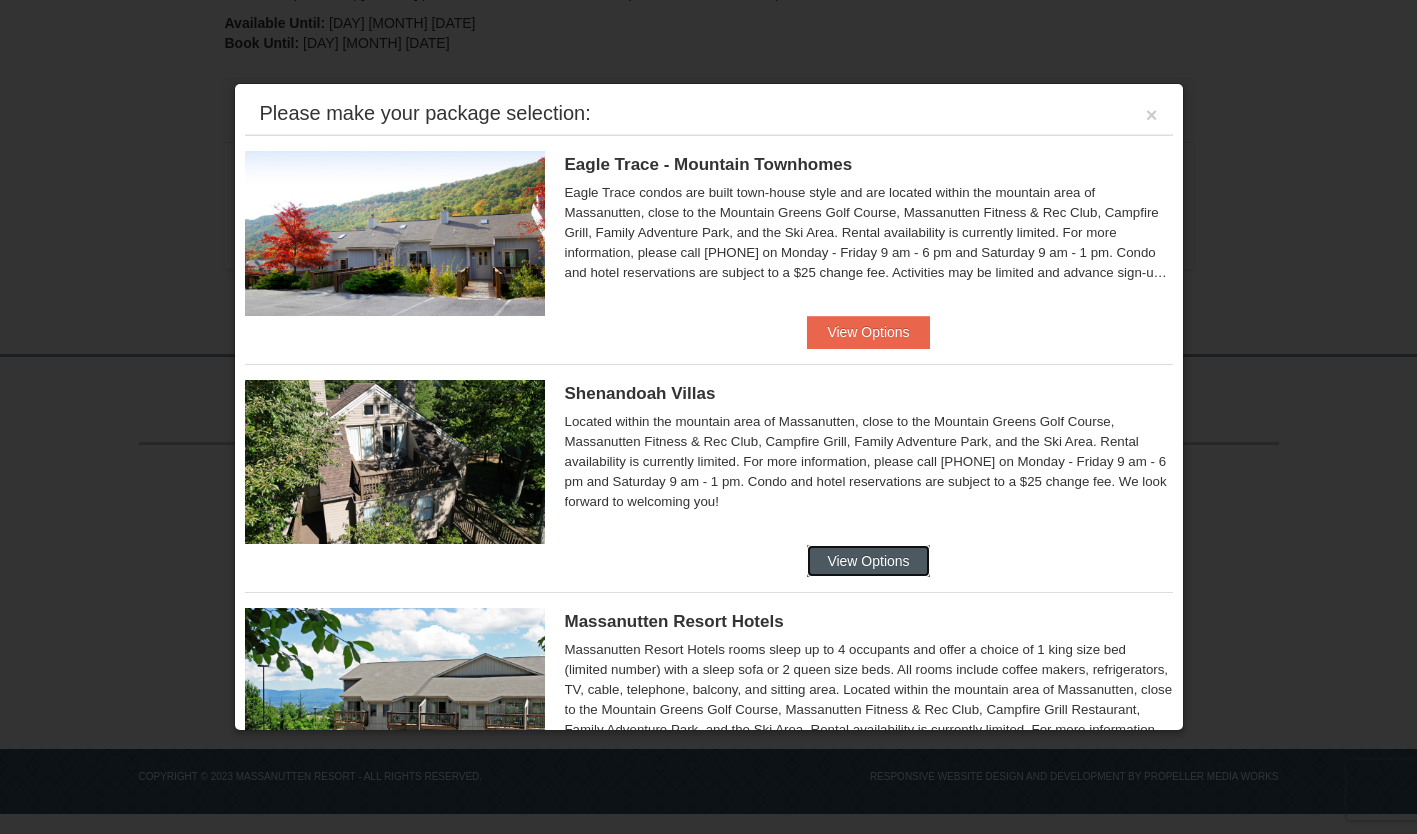 click on "View Options" at bounding box center [868, 561] 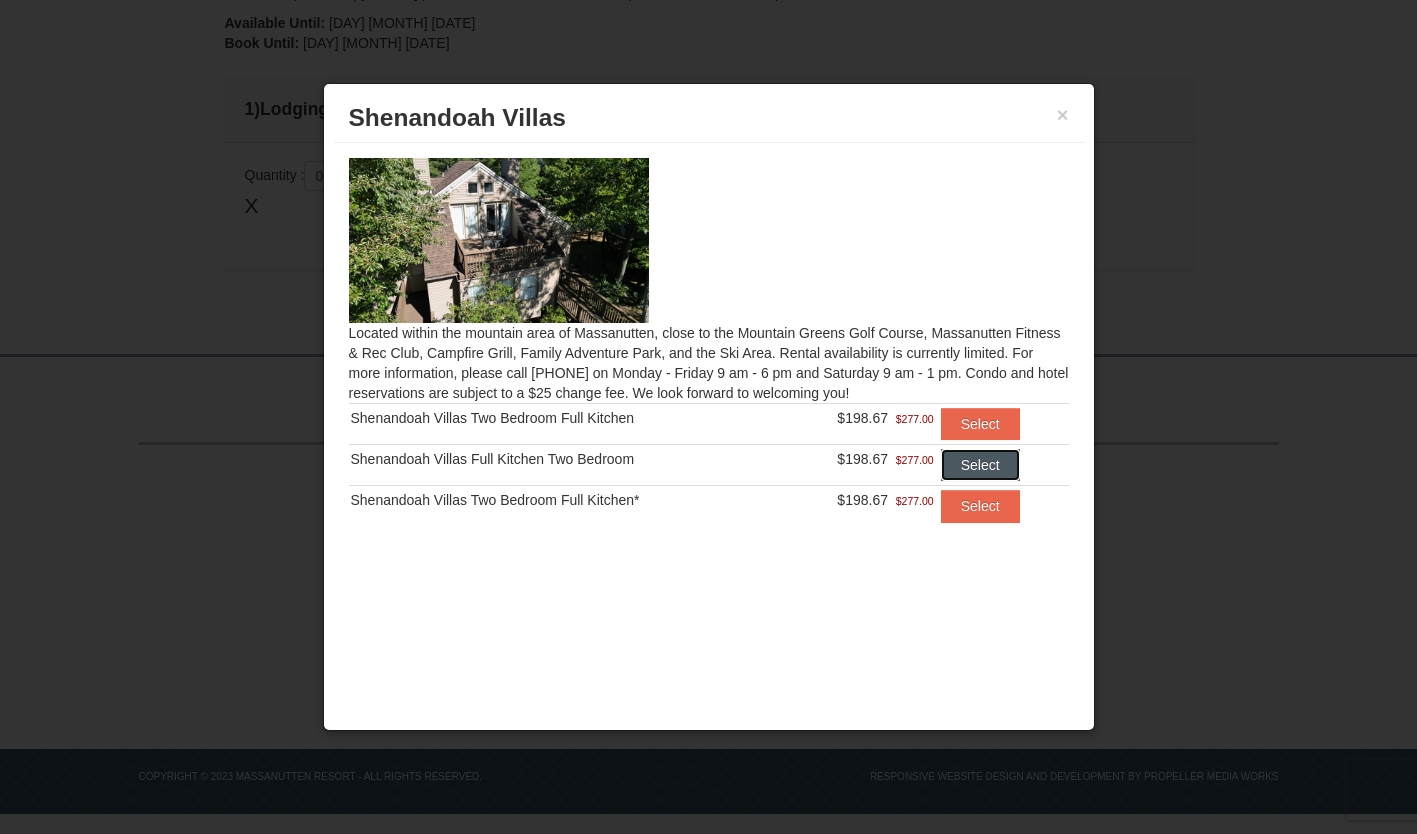 click on "Select" at bounding box center (980, 465) 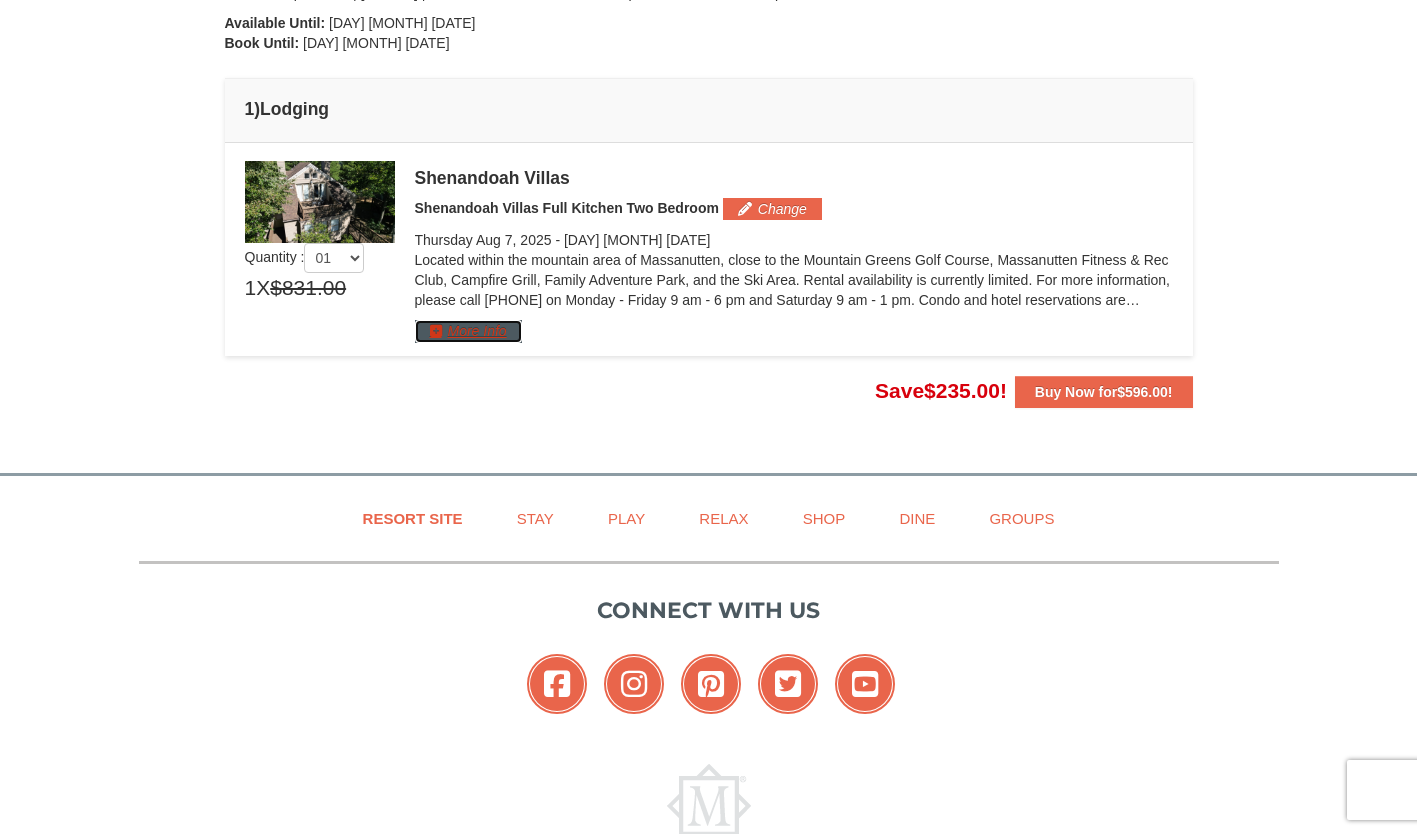 click on "More Info" at bounding box center [468, 331] 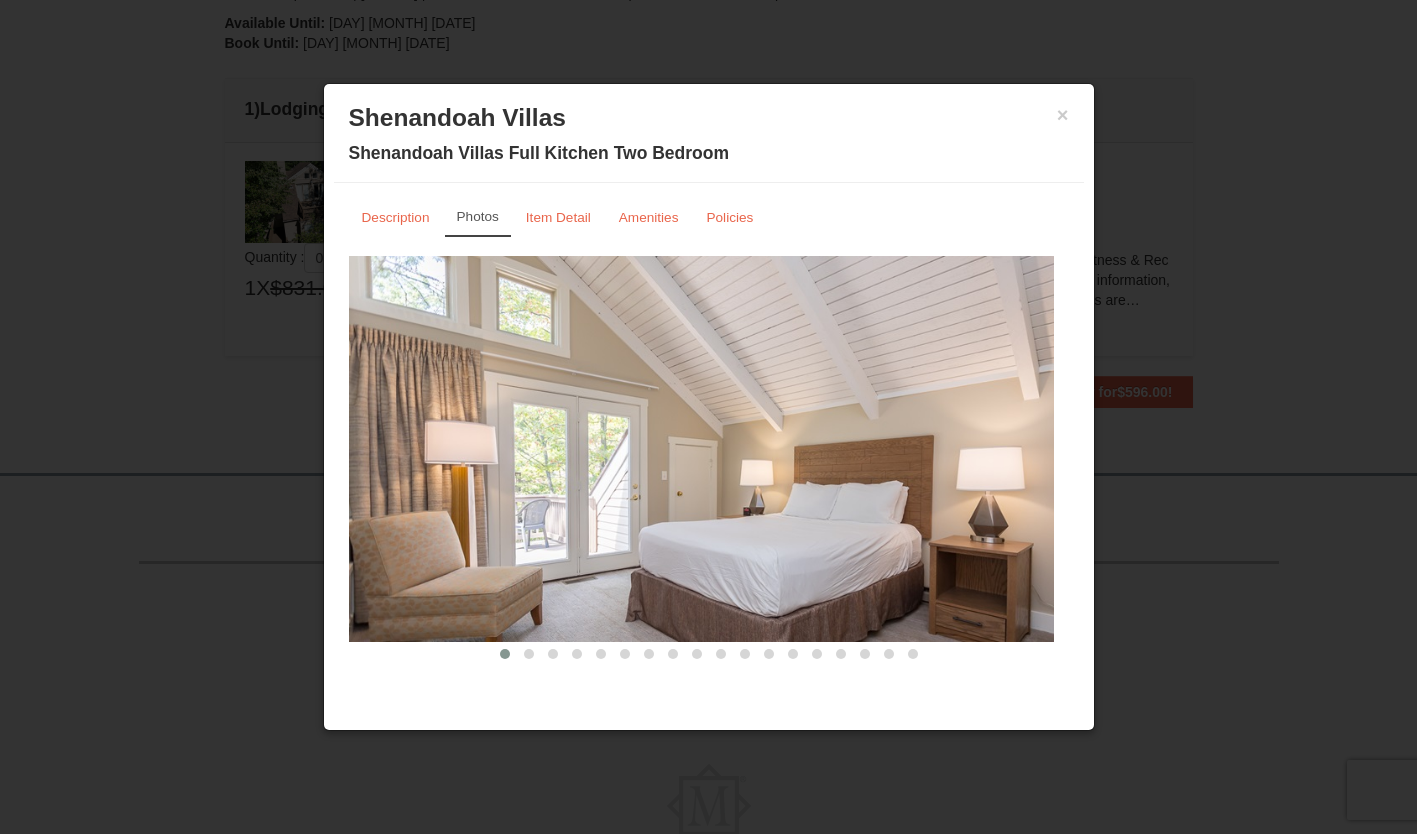 click at bounding box center [529, 654] 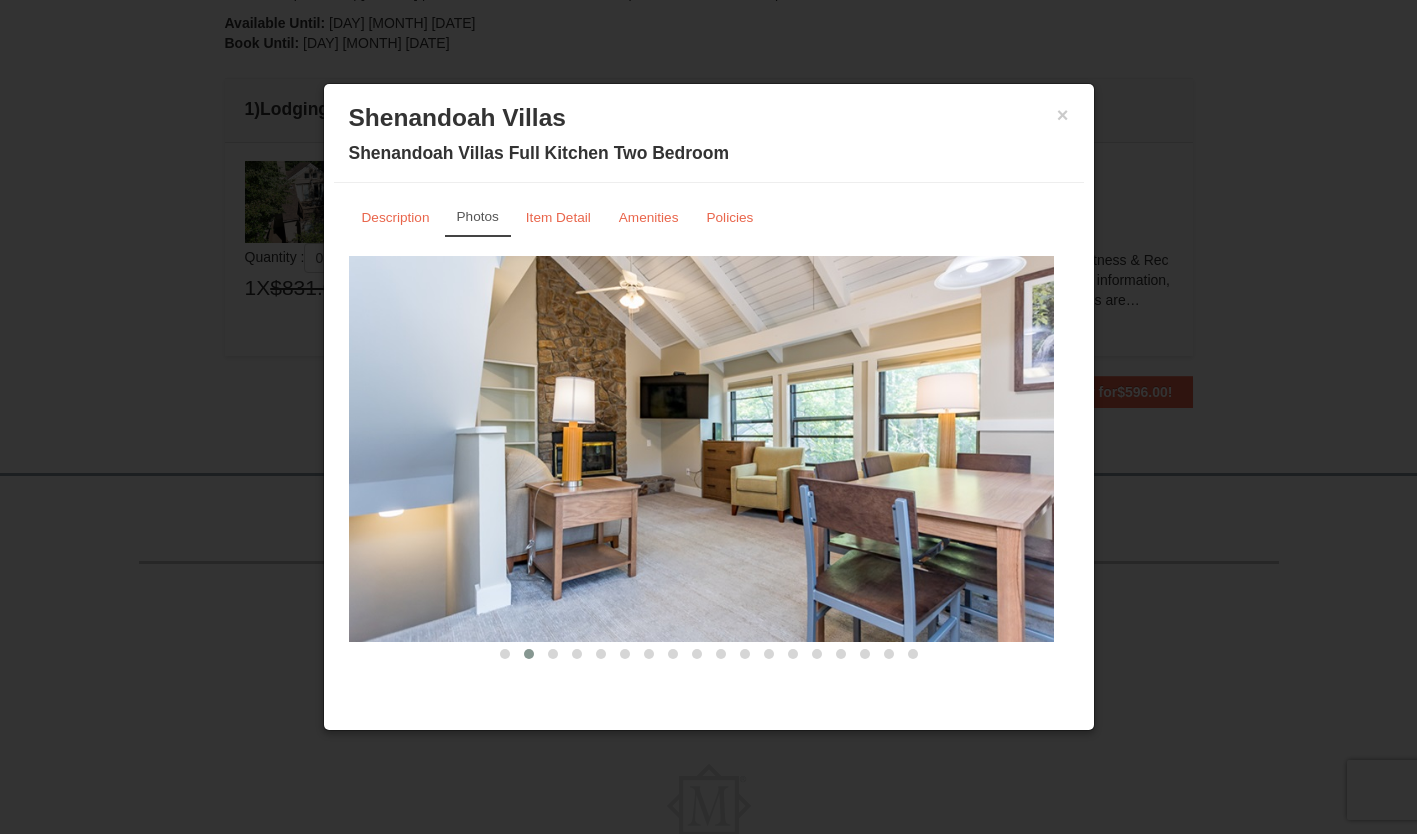 click at bounding box center [553, 654] 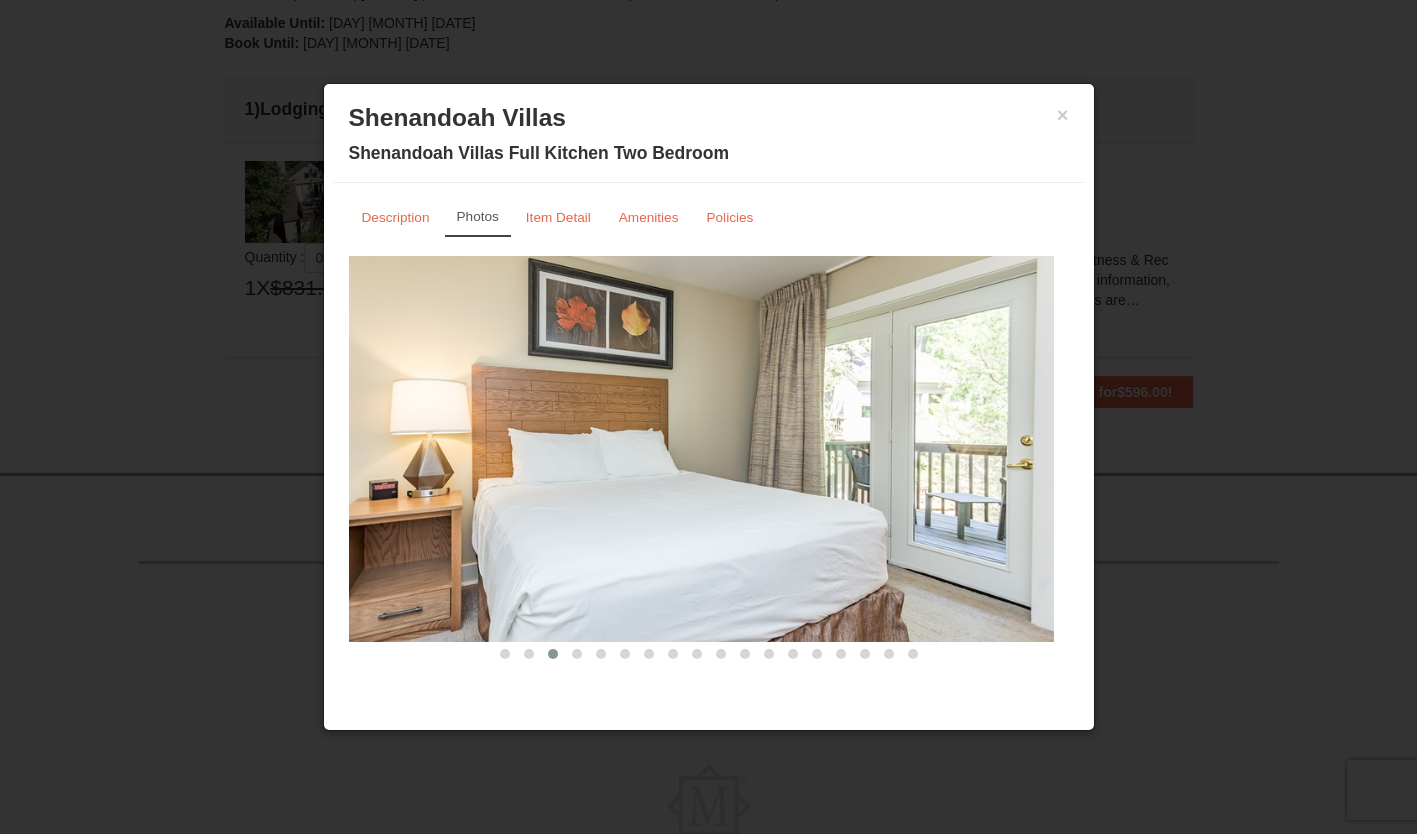 click at bounding box center (577, 654) 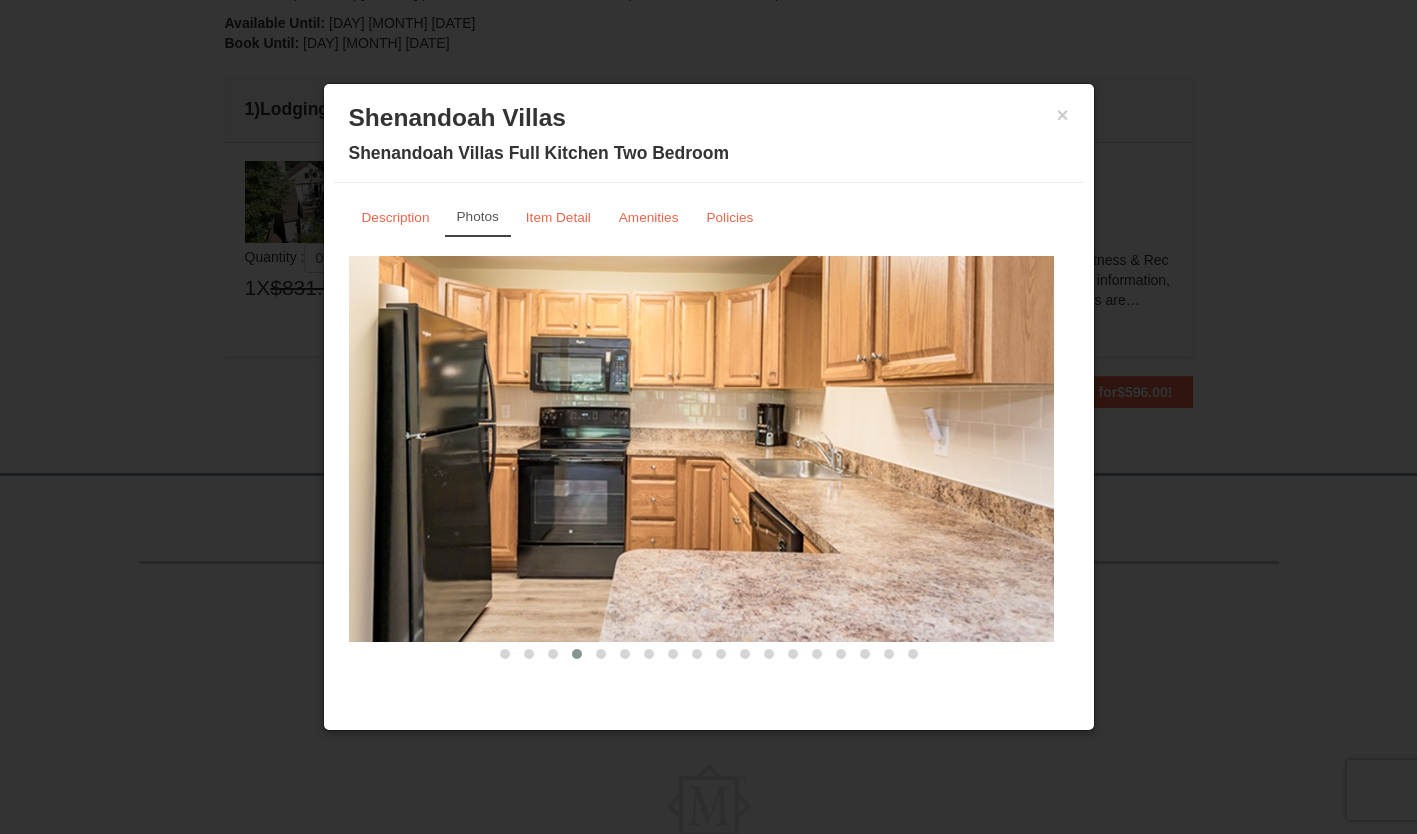click at bounding box center (601, 654) 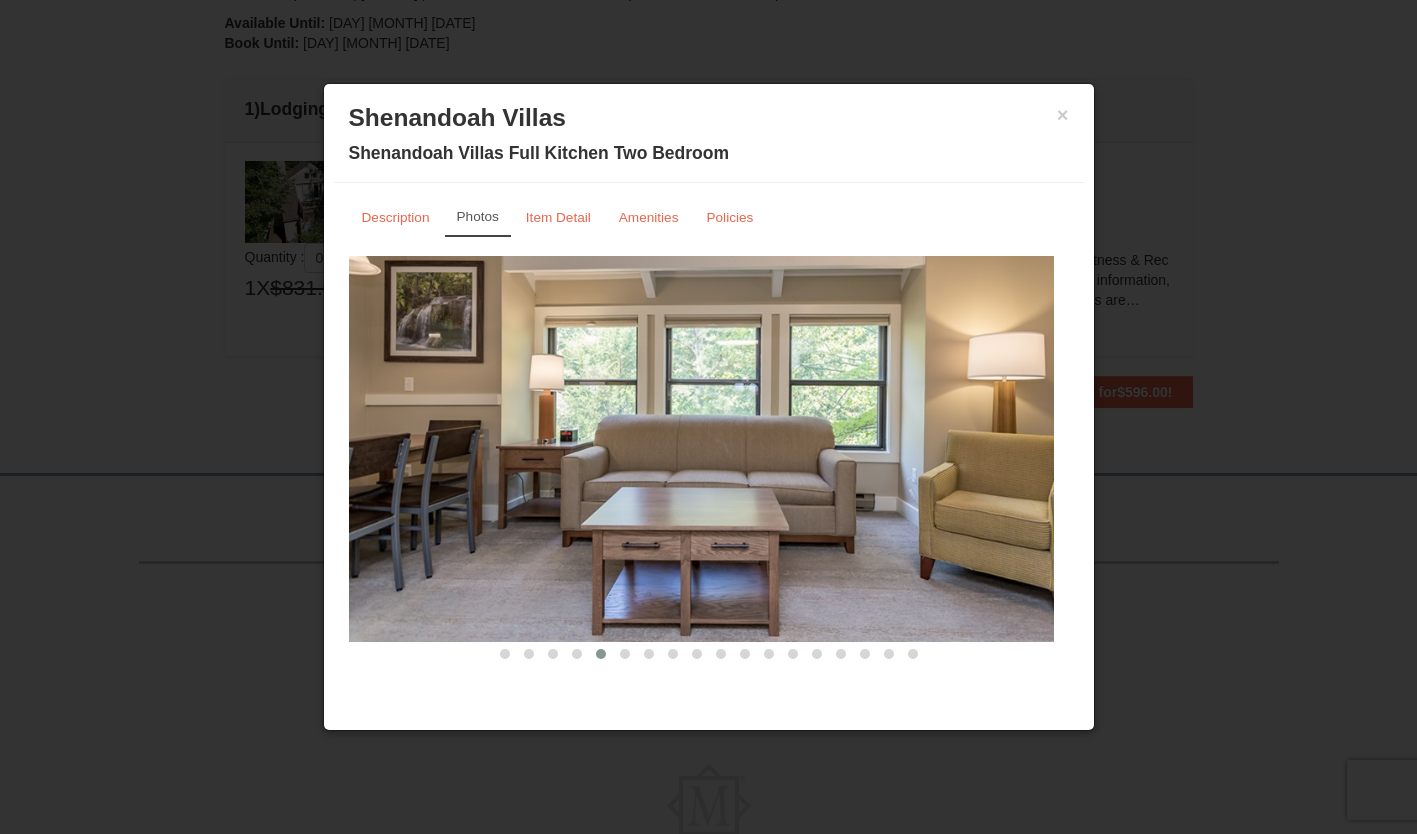click at bounding box center (625, 654) 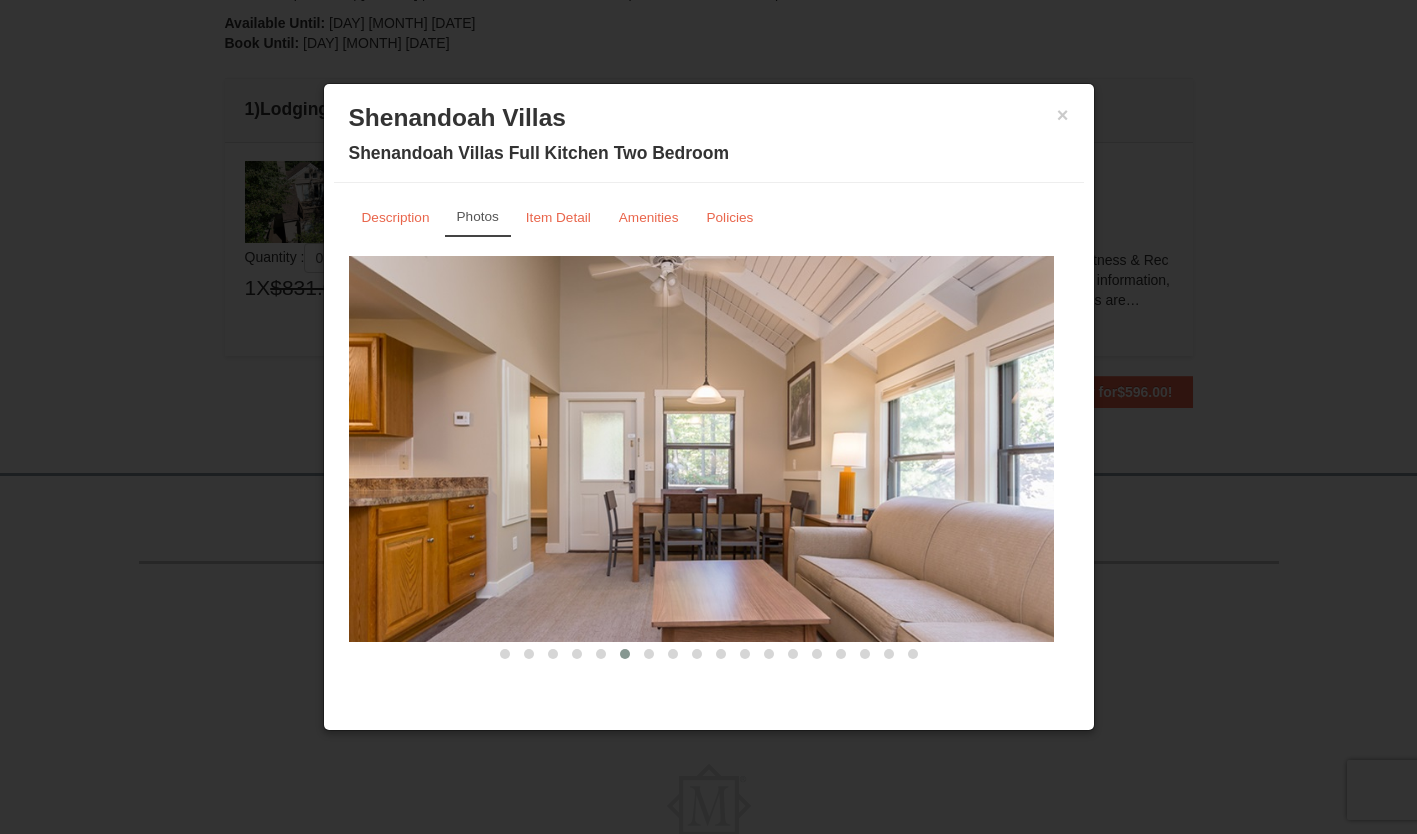 click at bounding box center [649, 654] 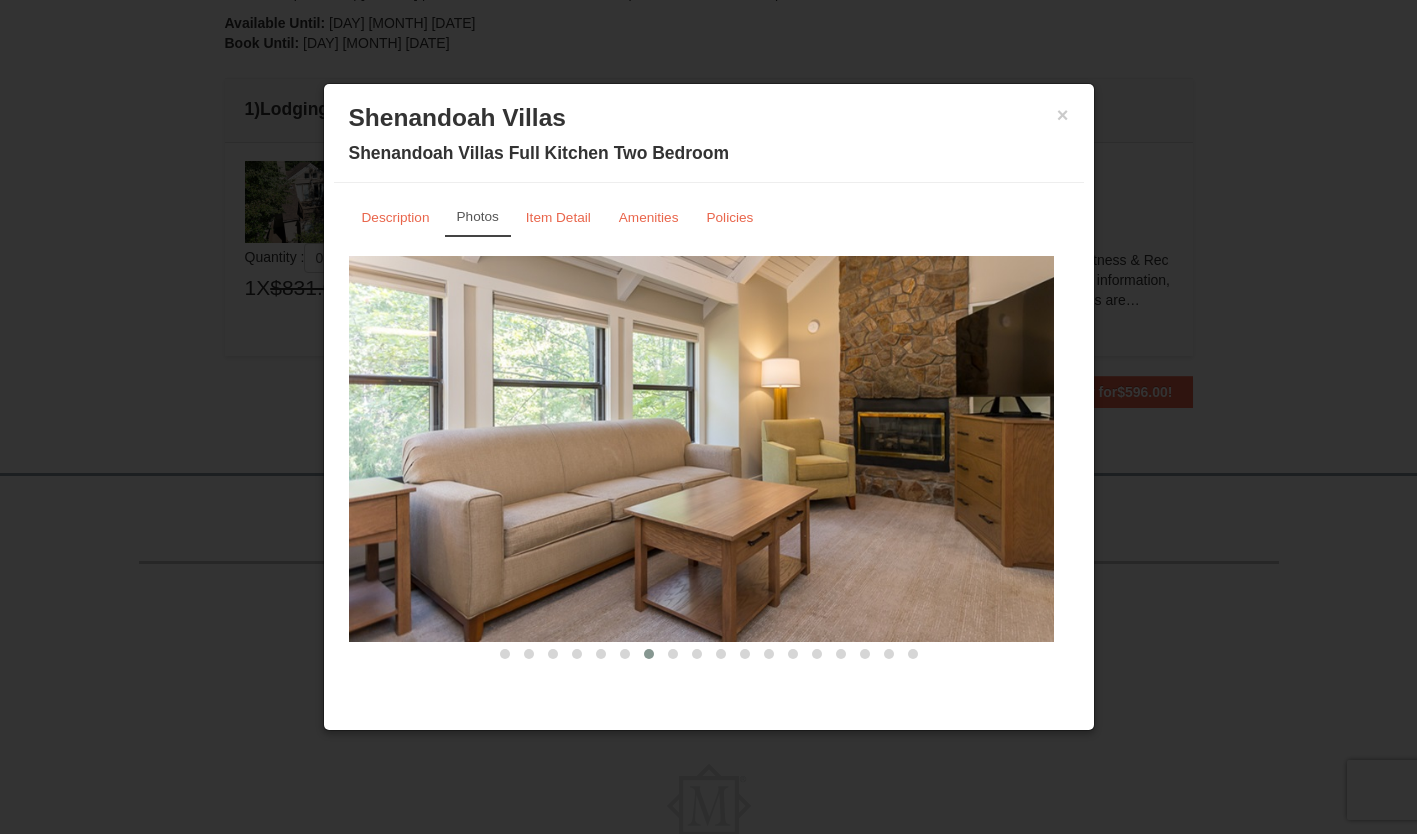 click at bounding box center (673, 654) 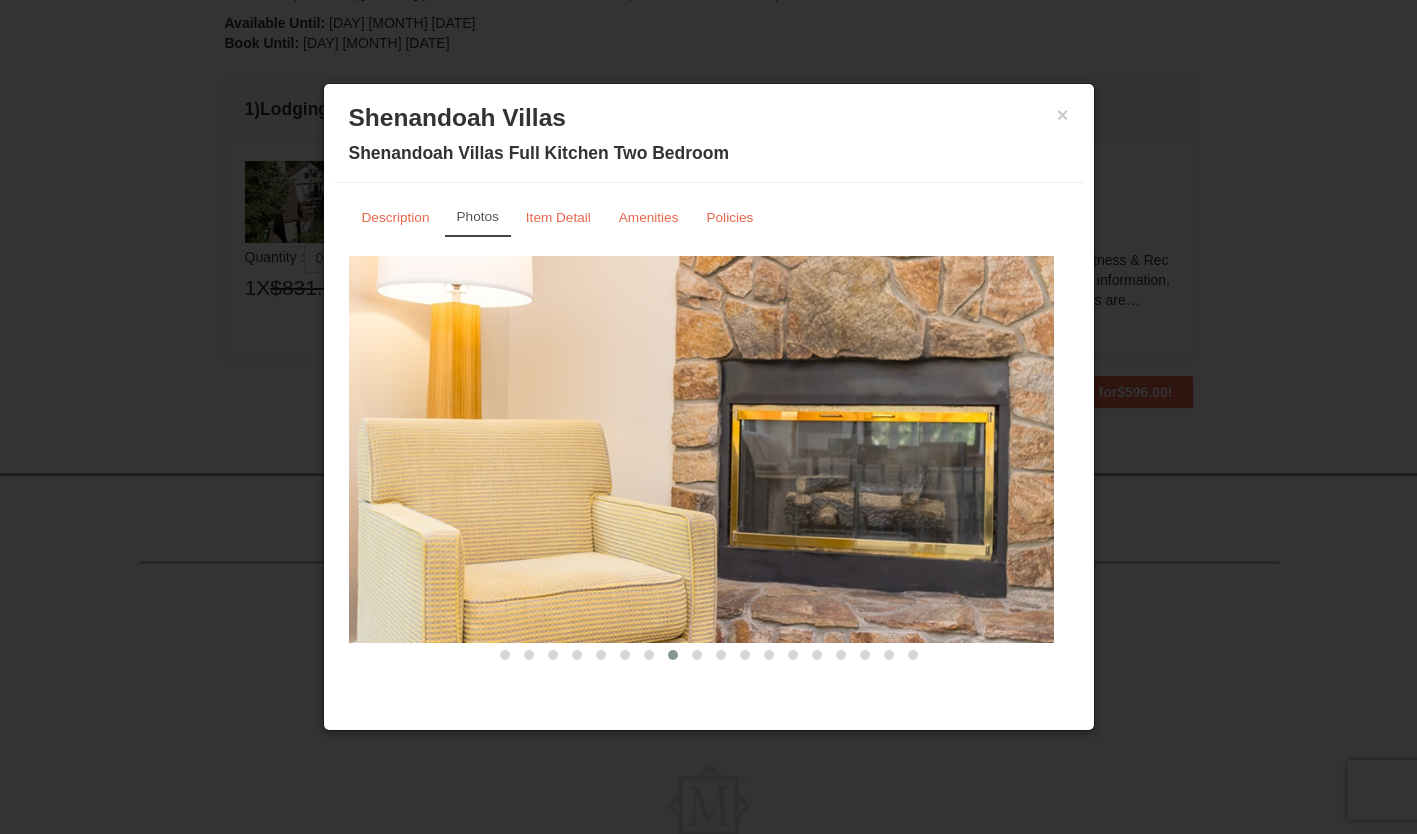 click at bounding box center [697, 655] 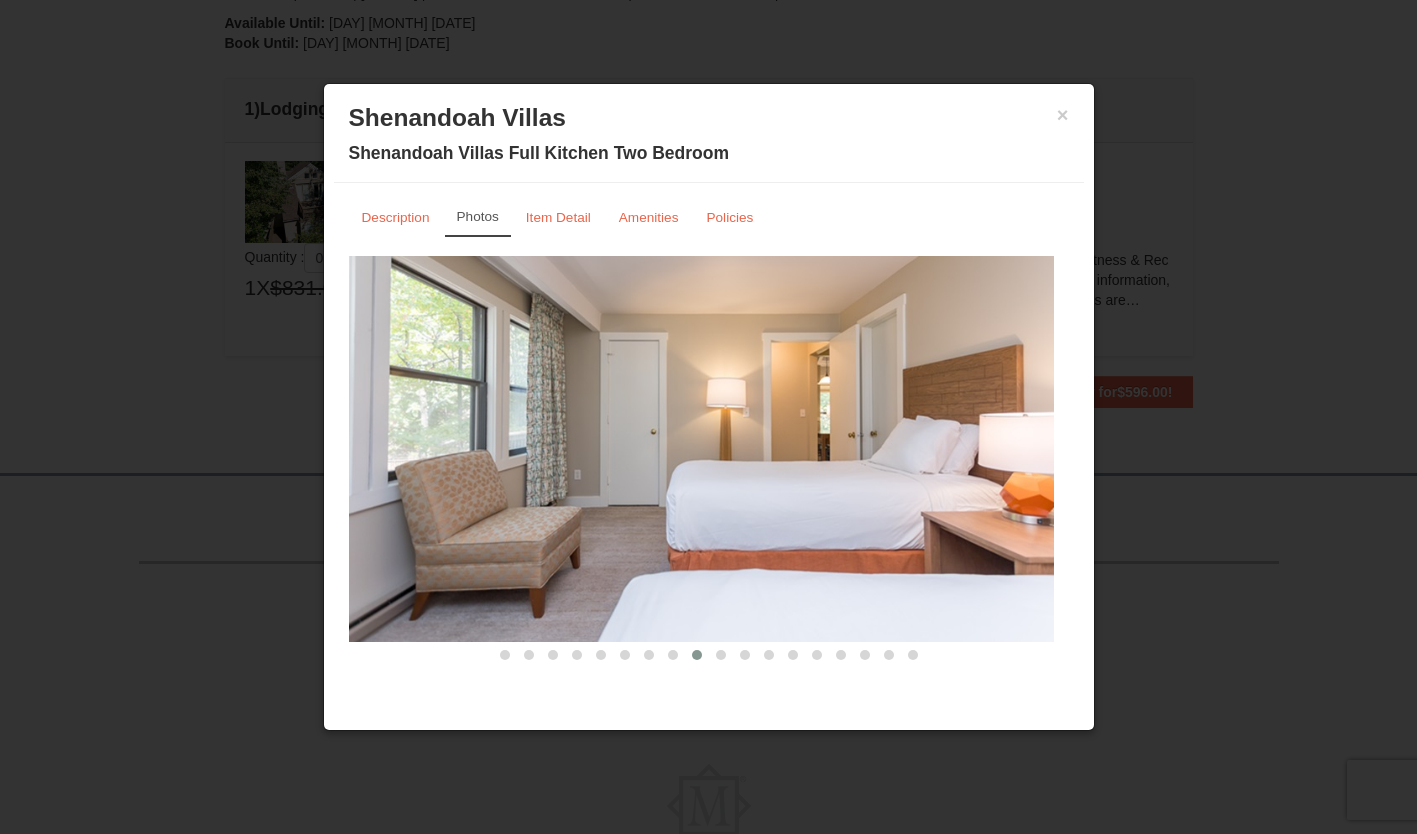 click at bounding box center (721, 655) 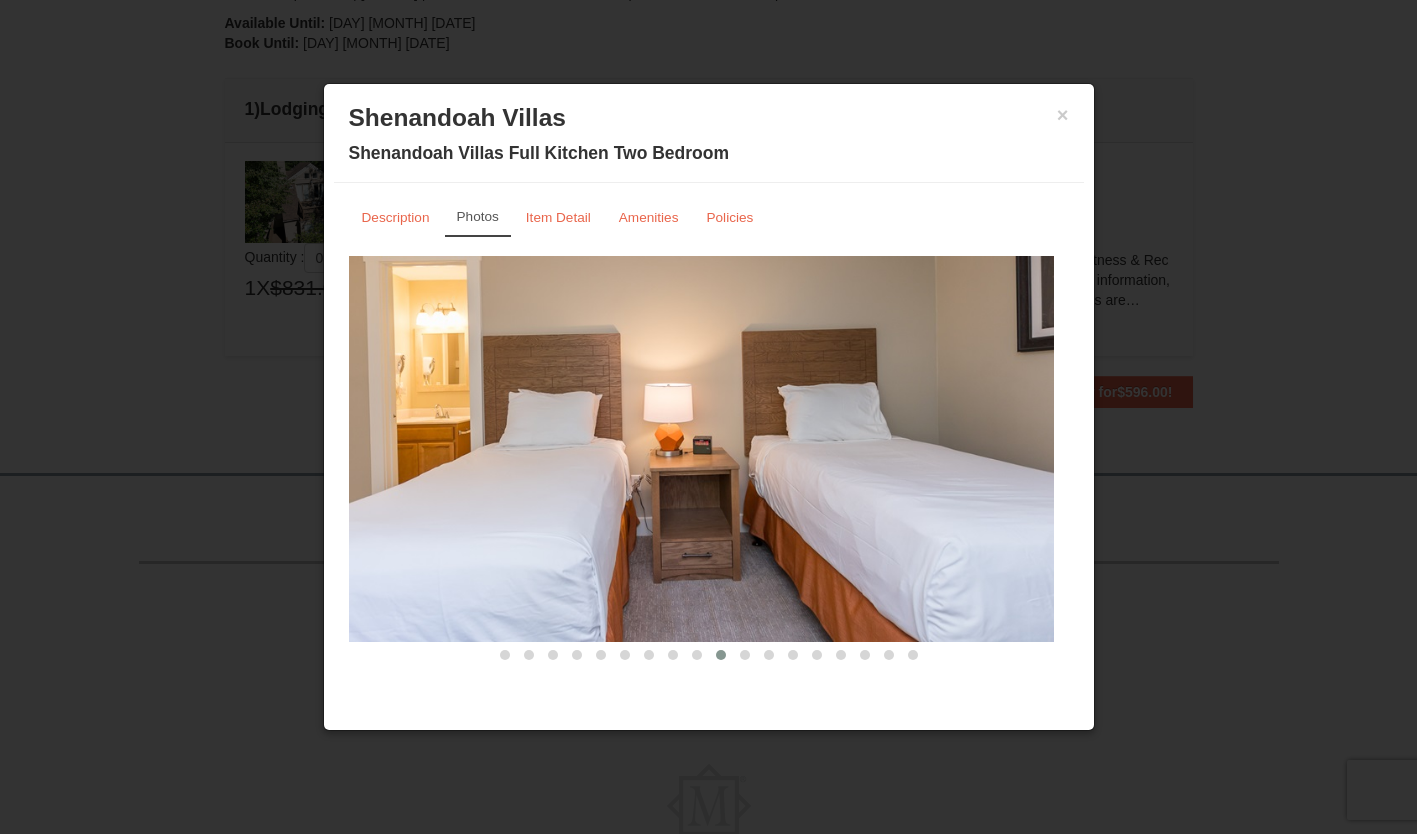 click at bounding box center [745, 655] 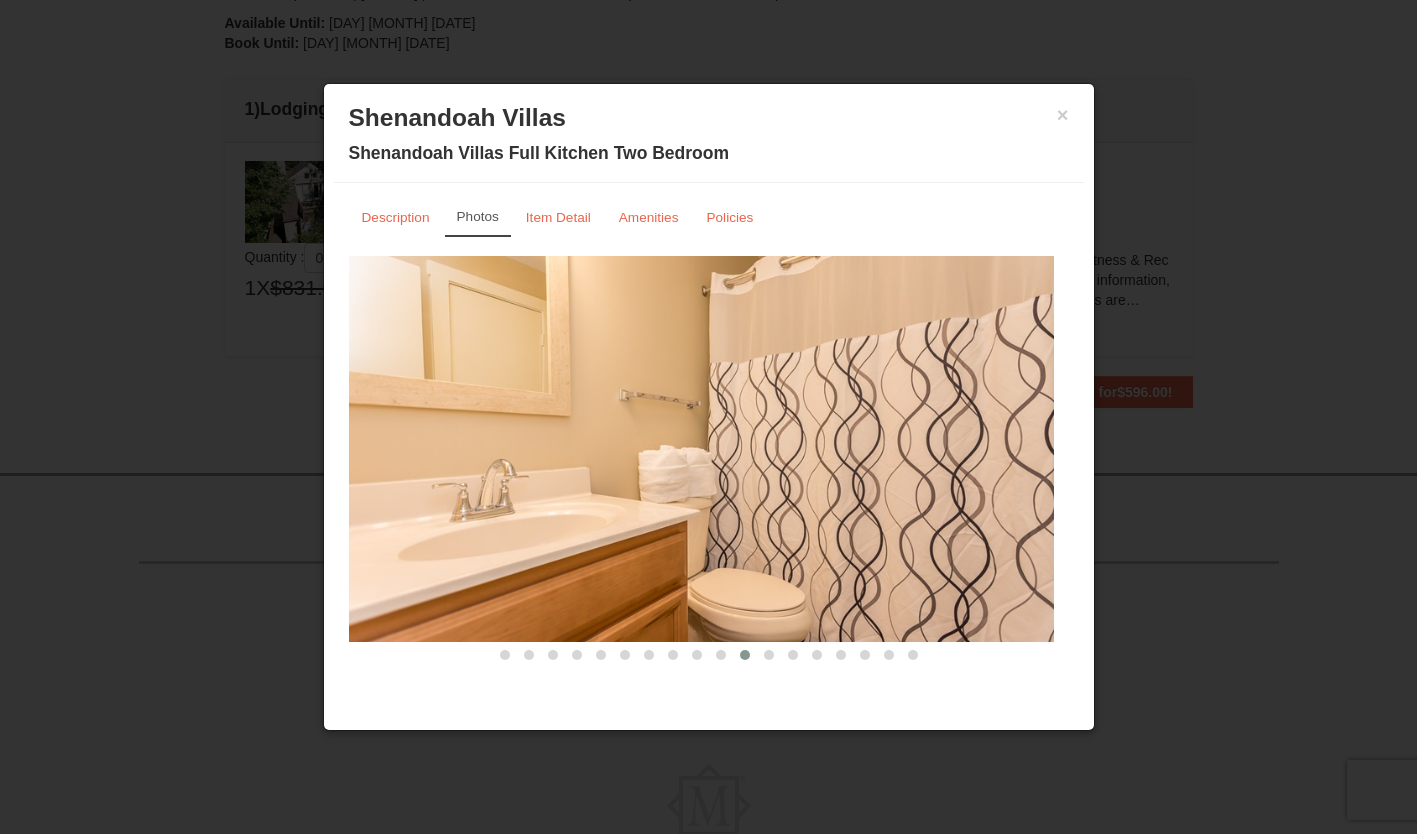 click at bounding box center [769, 655] 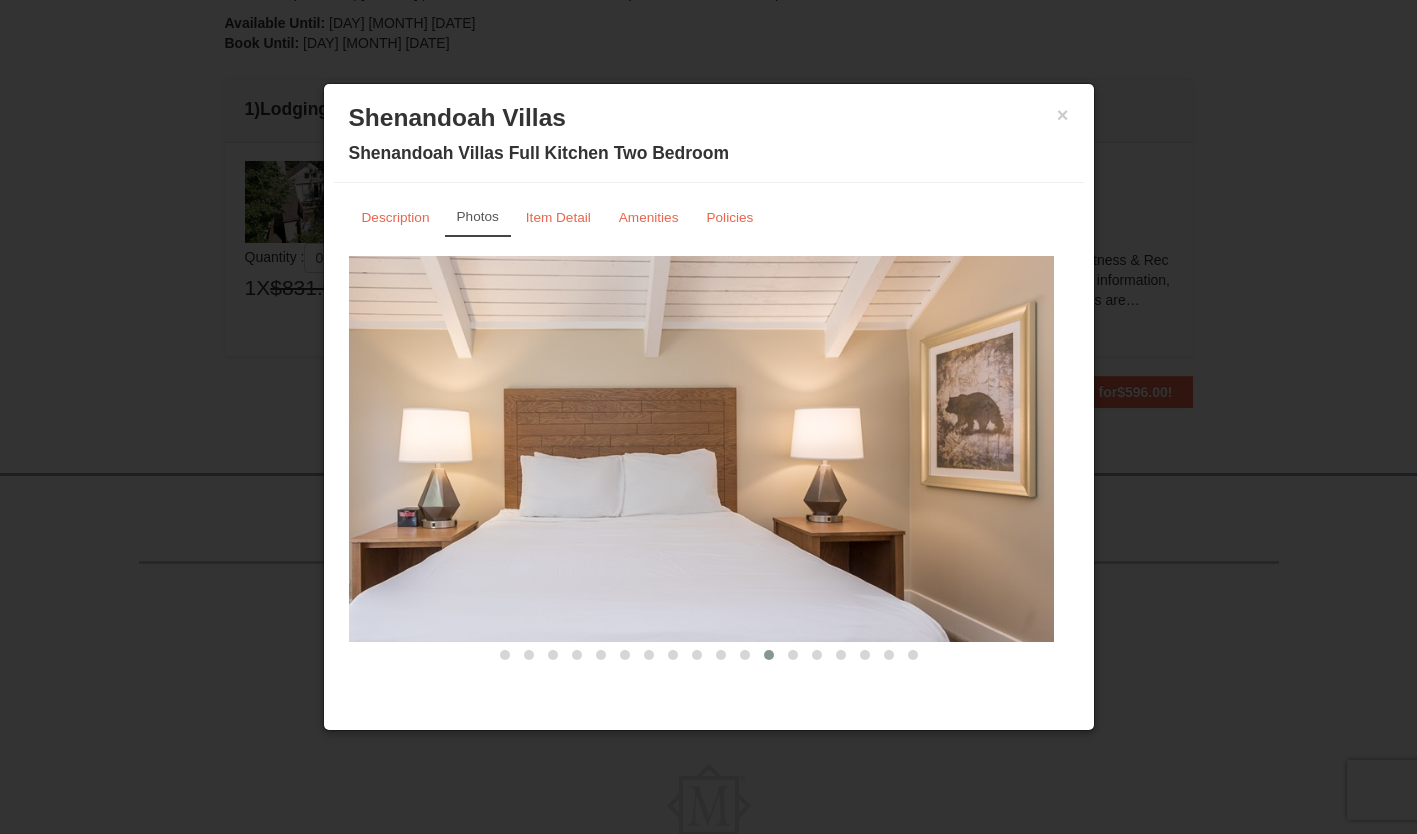 click at bounding box center (793, 655) 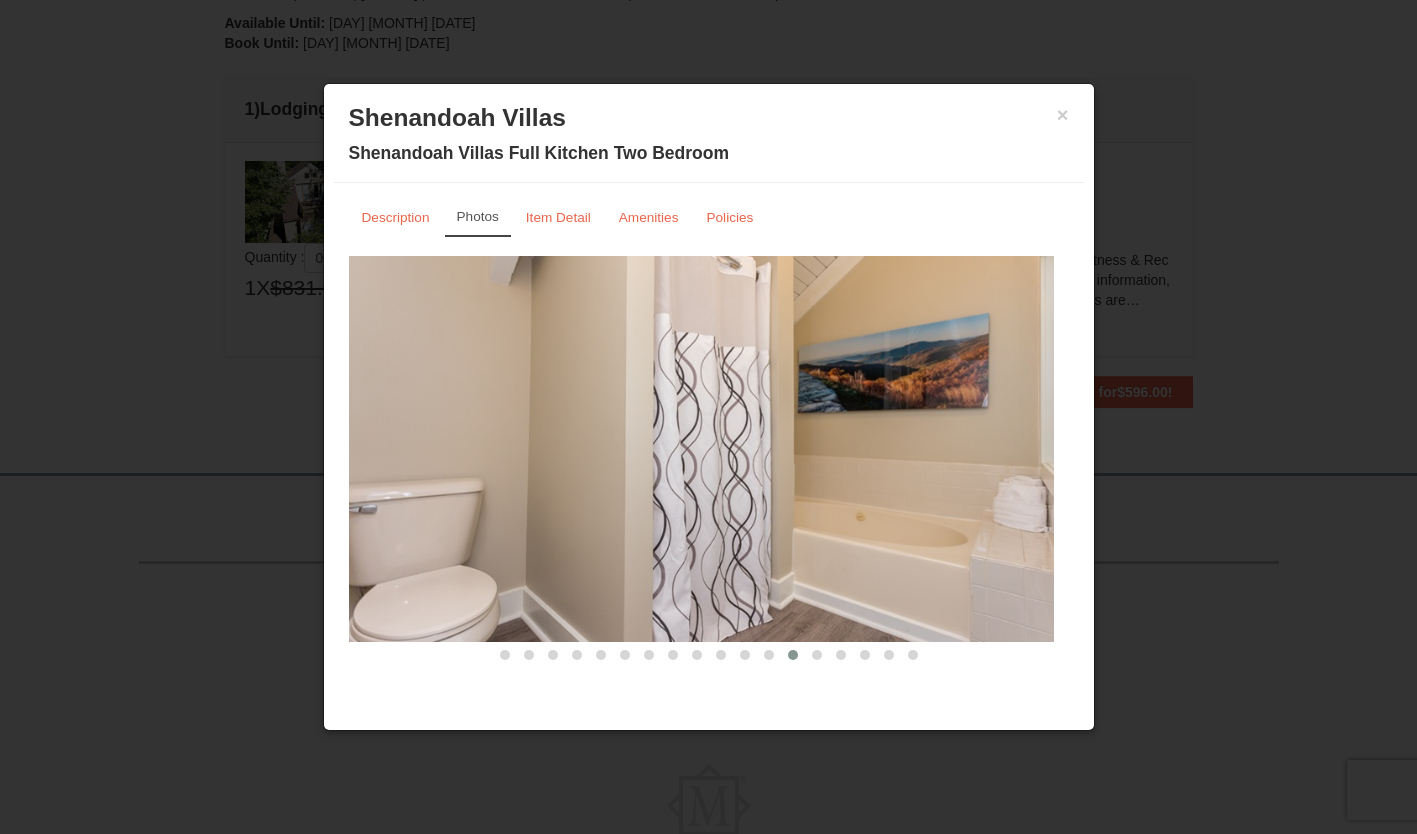 click at bounding box center (817, 655) 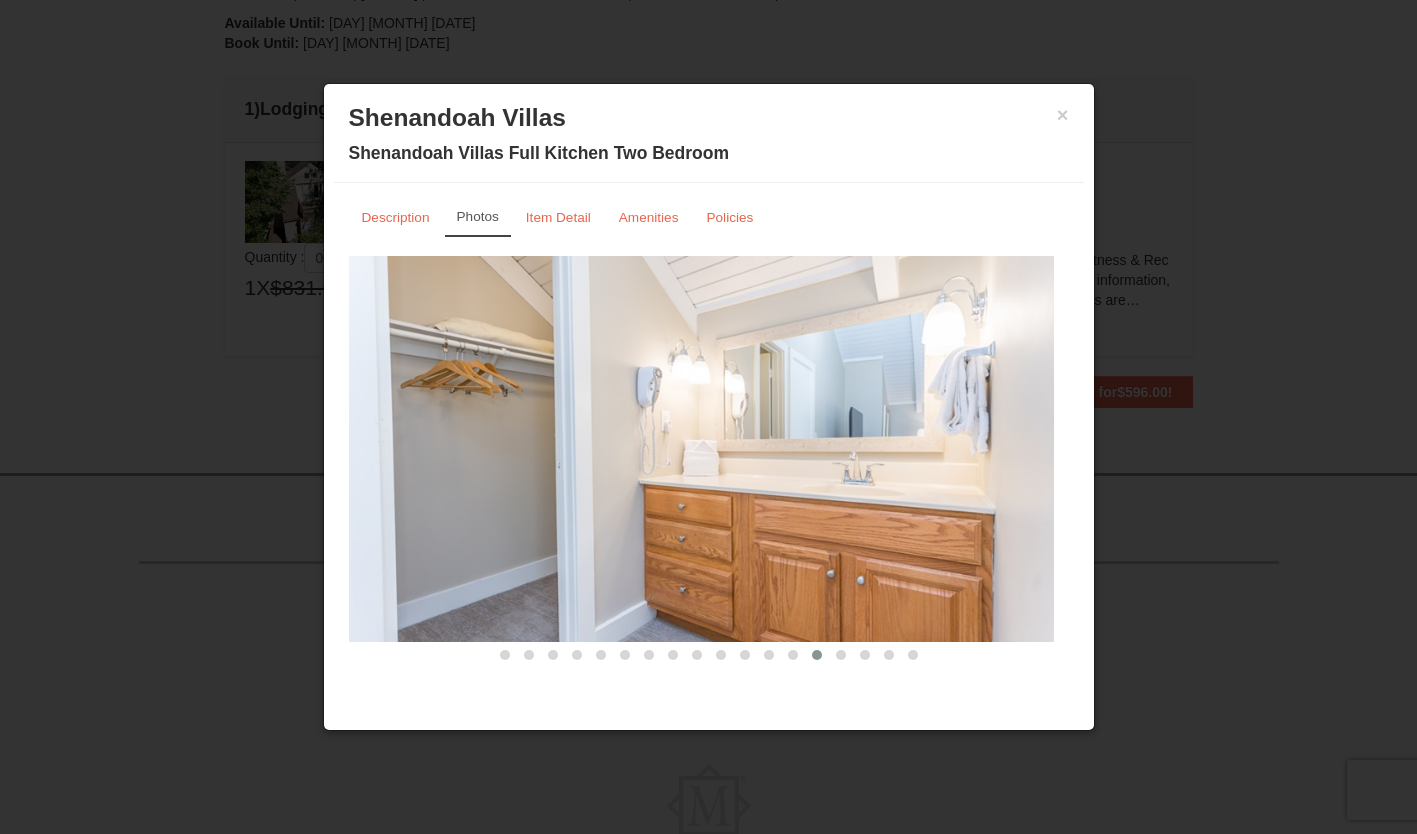 click at bounding box center (841, 655) 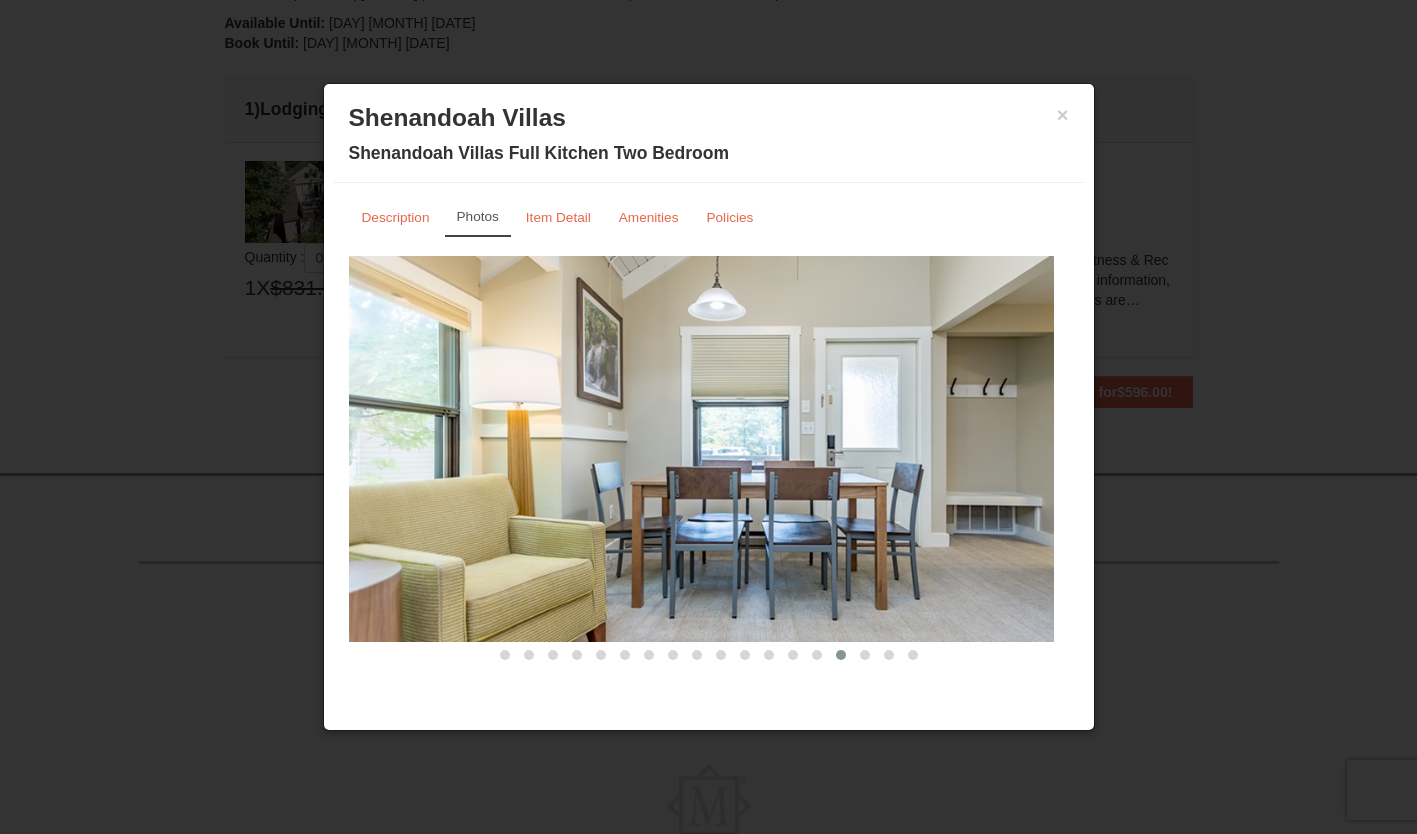 click at bounding box center [865, 655] 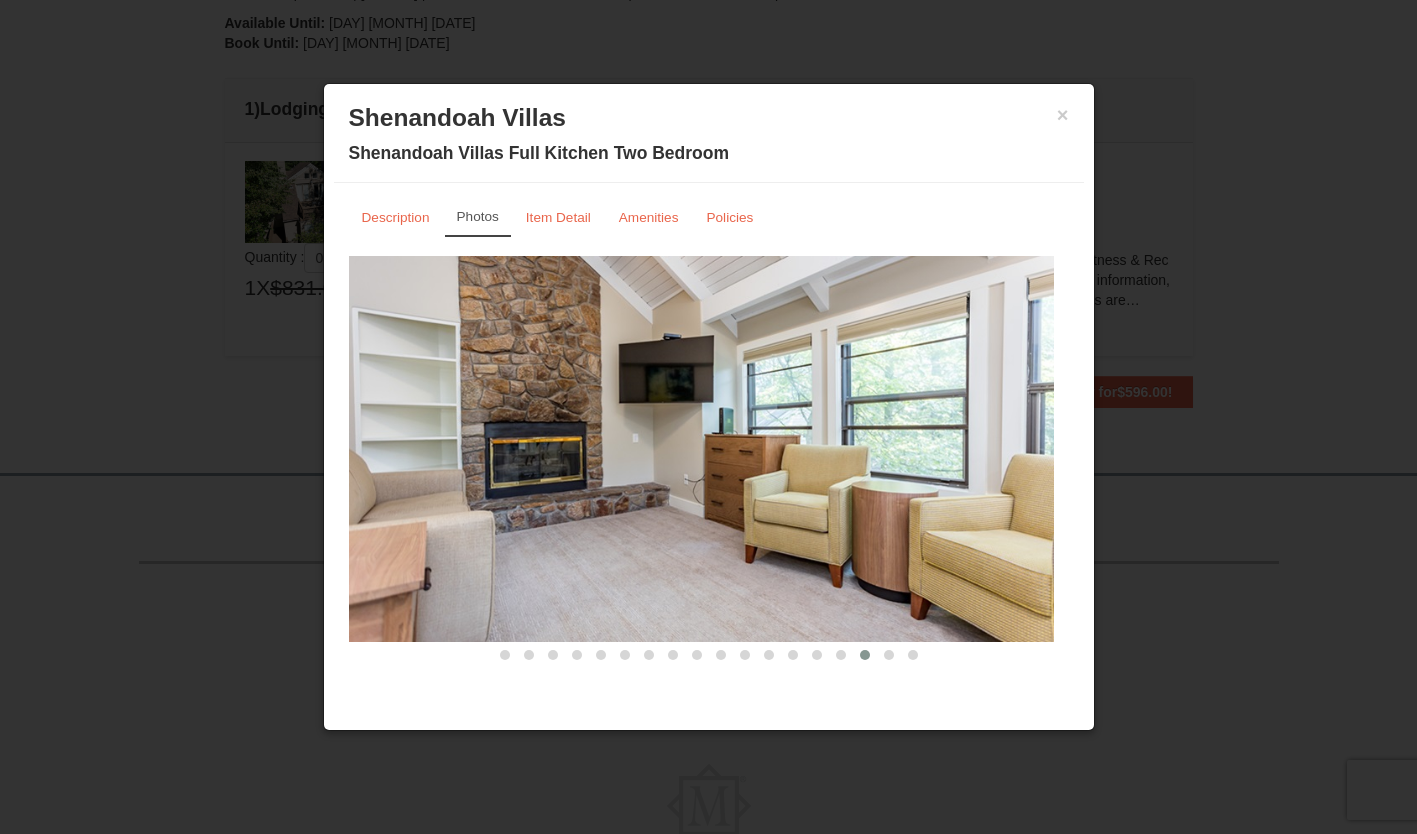 click at bounding box center [889, 655] 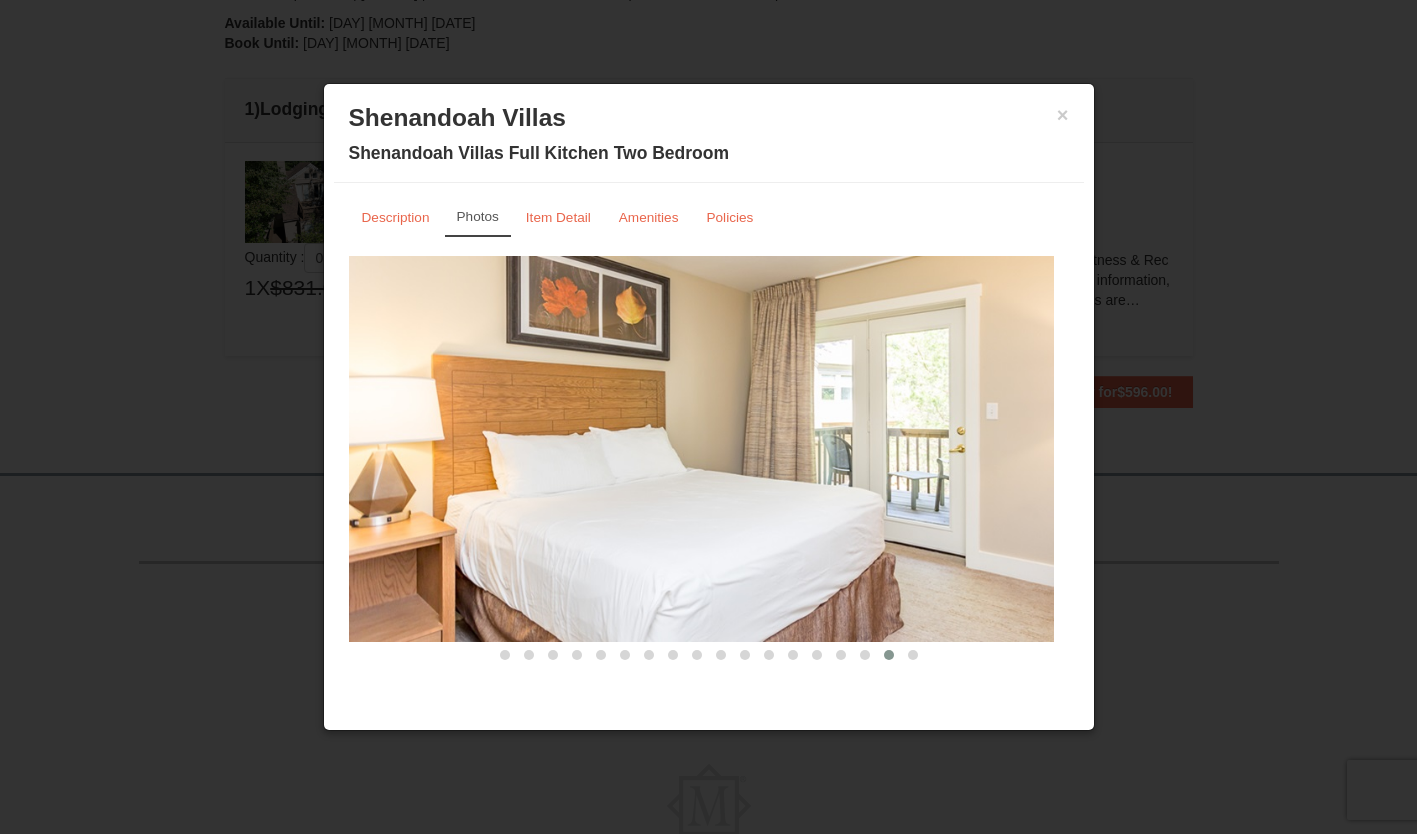 click at bounding box center [913, 655] 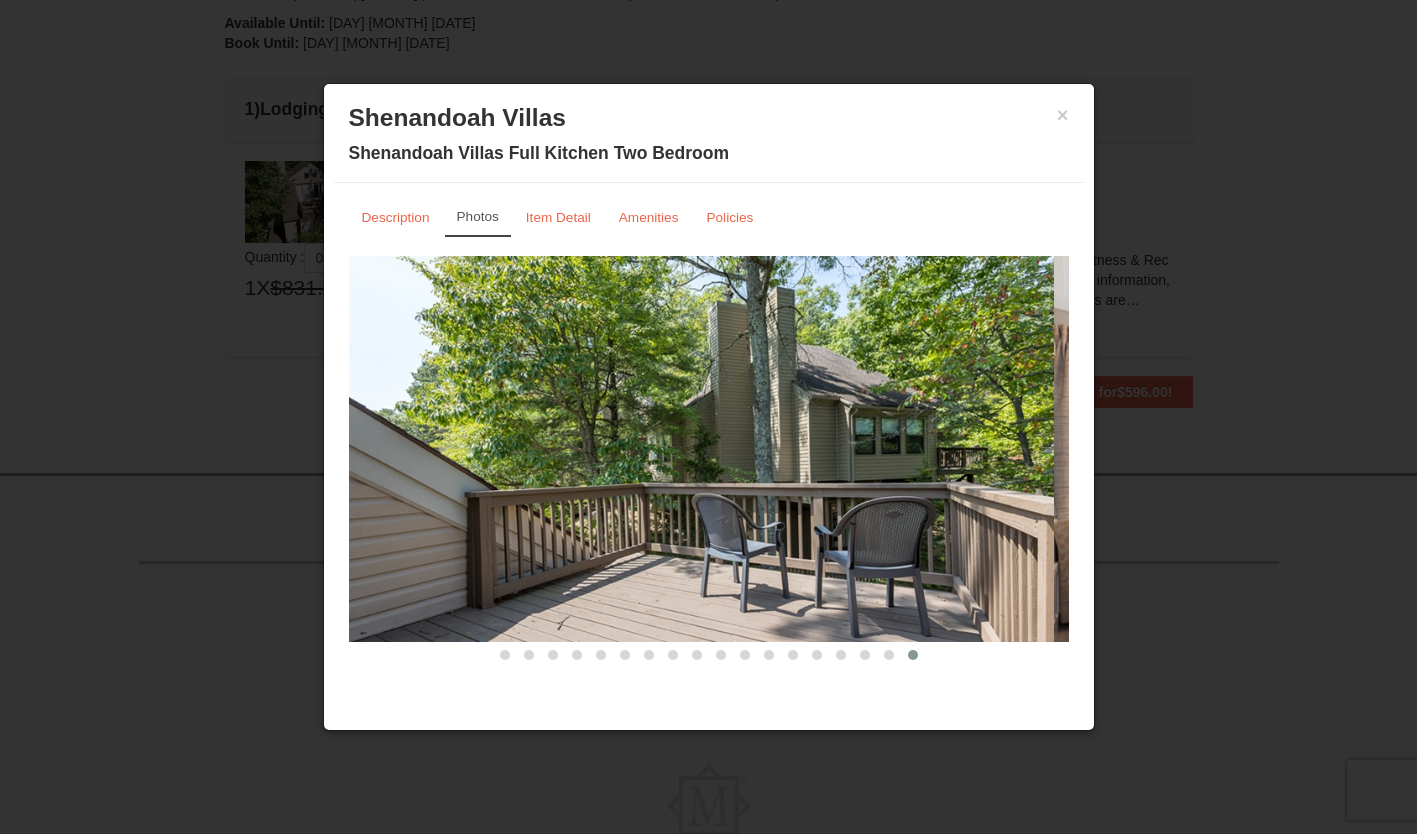 click at bounding box center [529, 655] 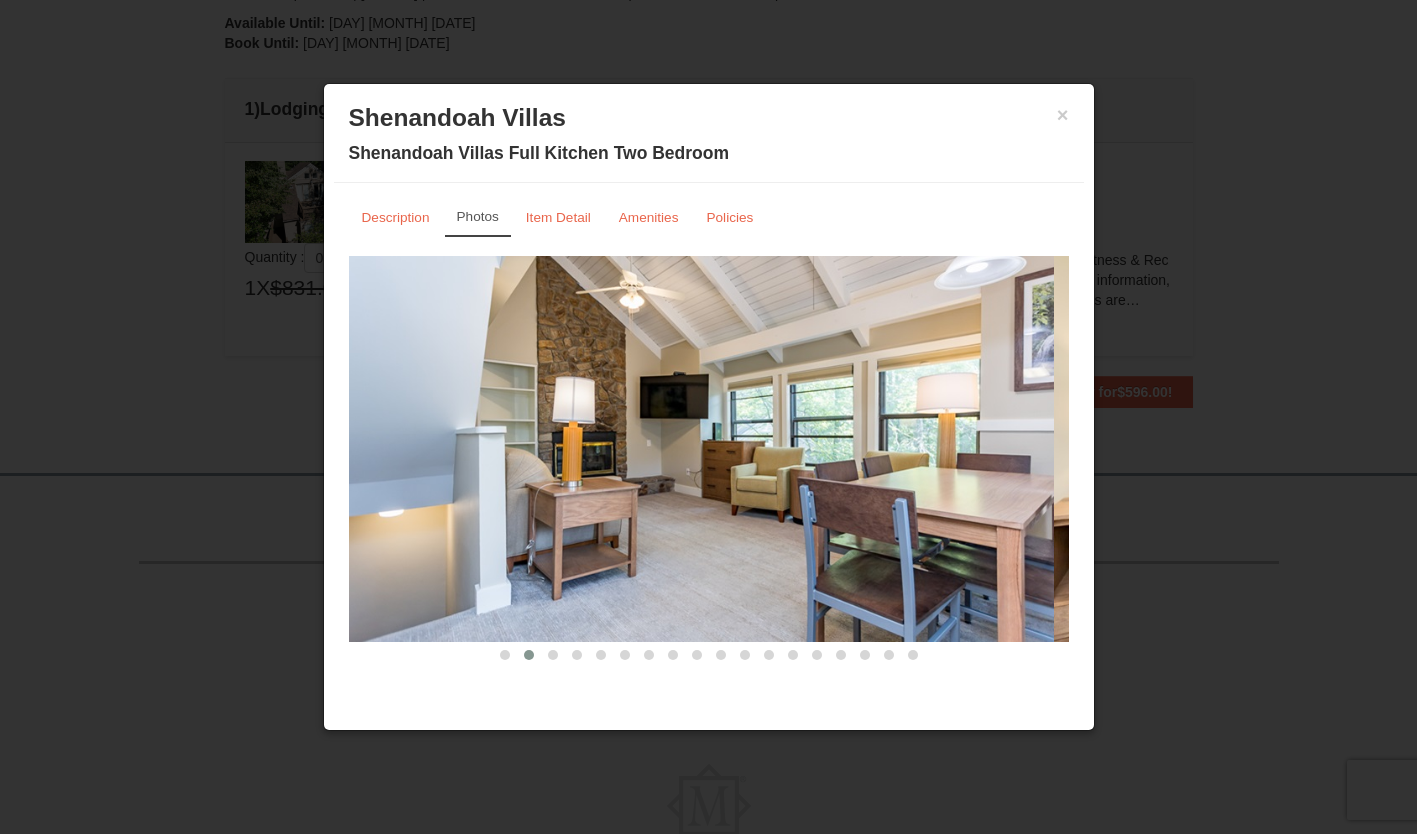 click at bounding box center (505, 655) 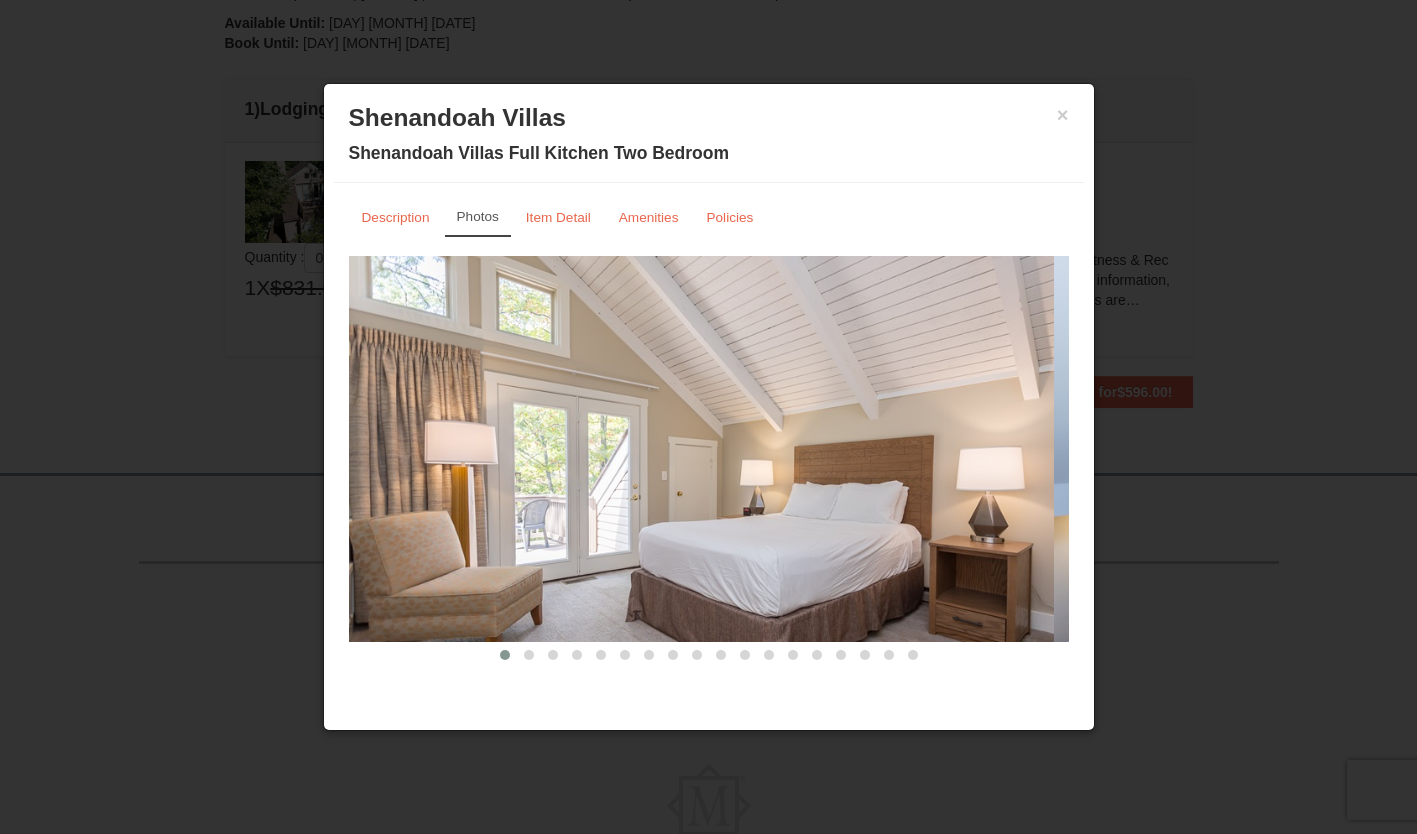 click at bounding box center [553, 655] 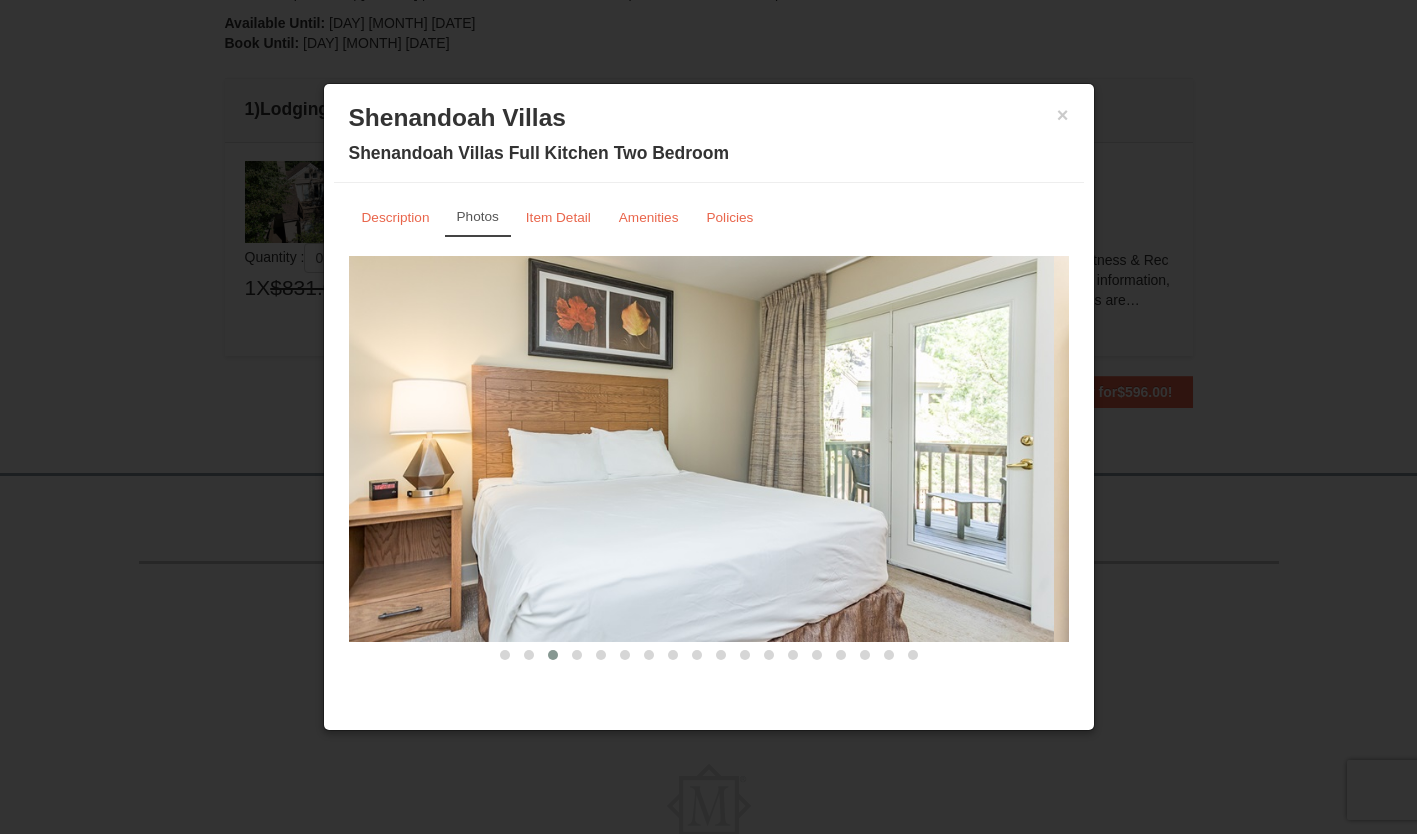 click at bounding box center [577, 655] 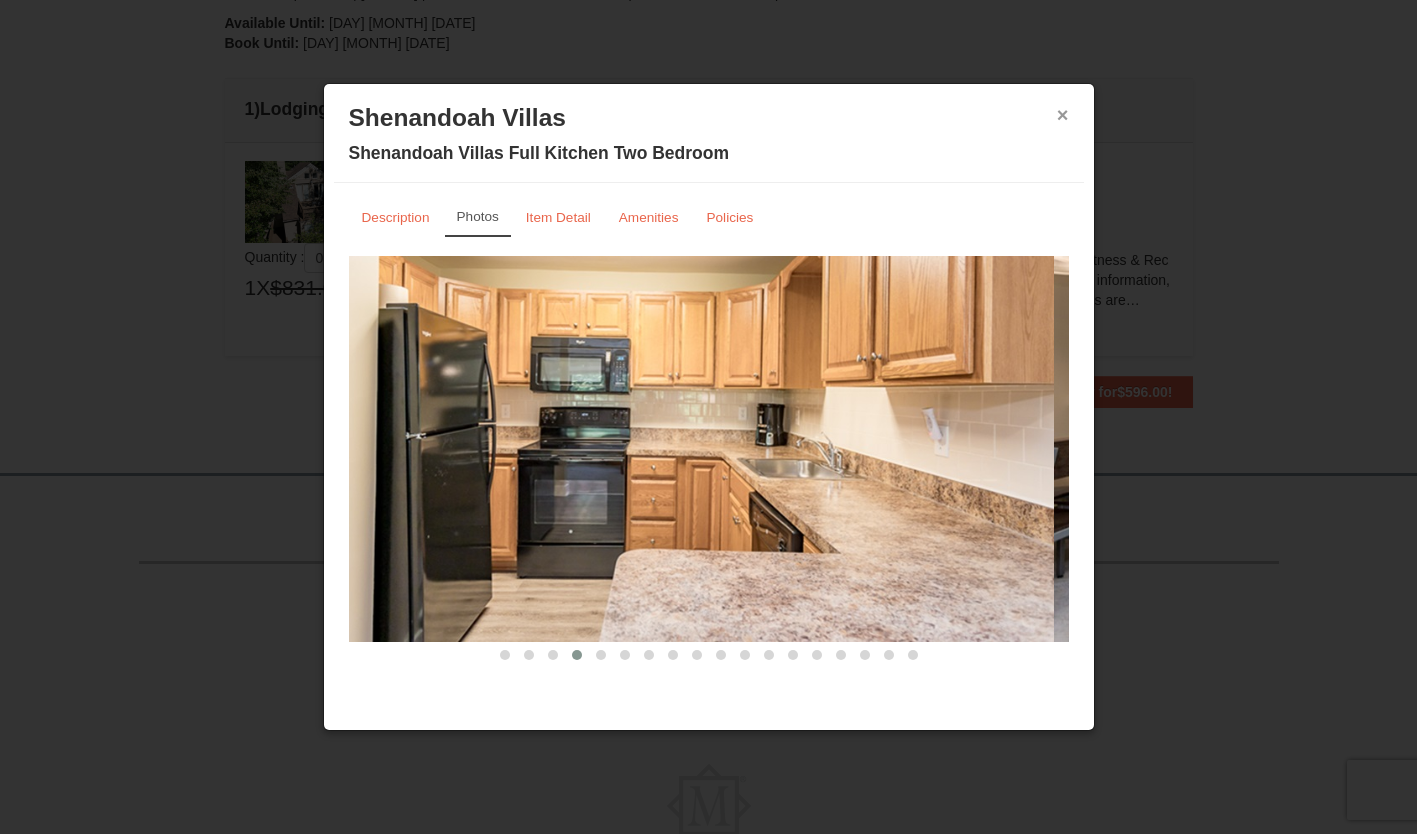 click on "×" at bounding box center [1063, 115] 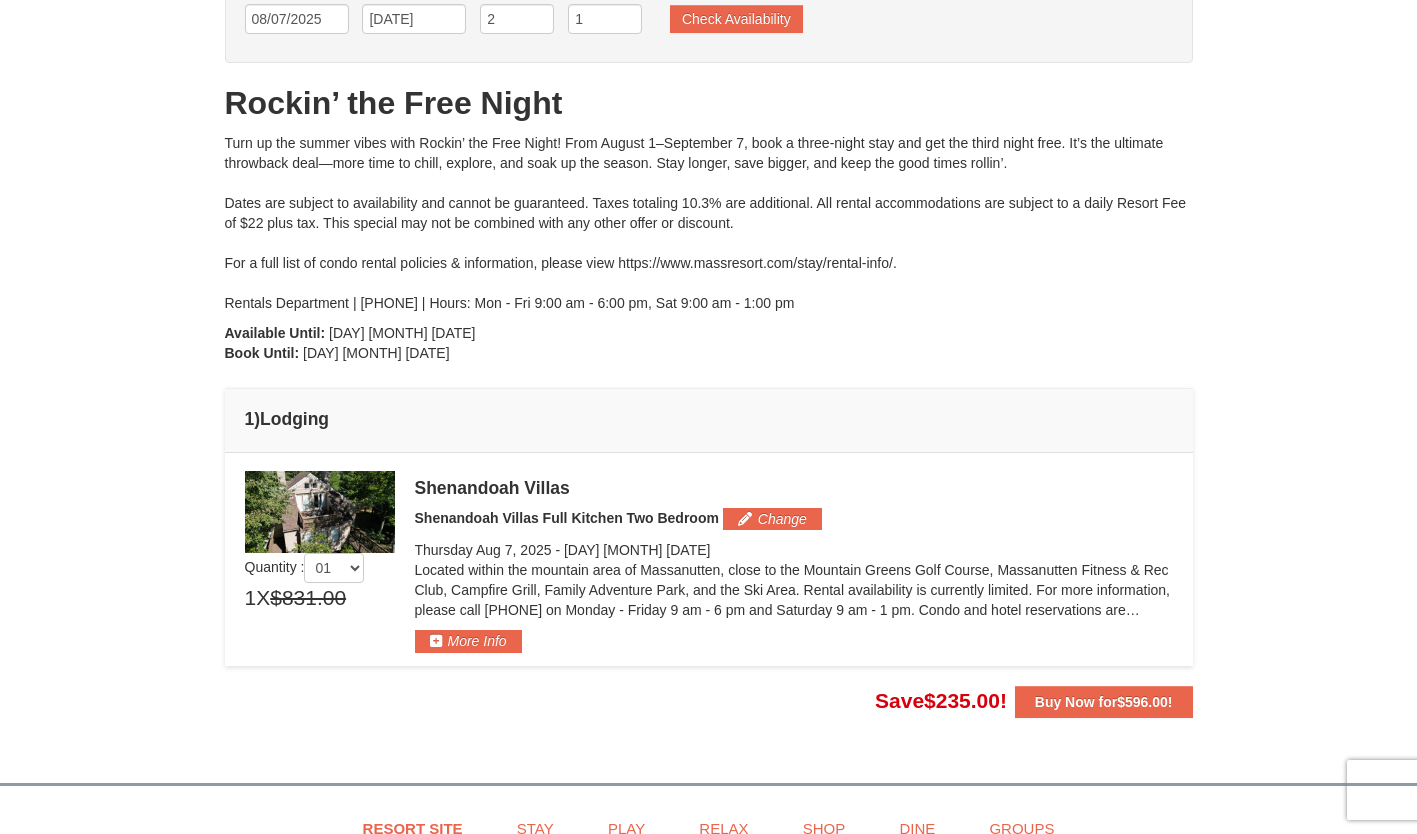 scroll, scrollTop: 196, scrollLeft: 0, axis: vertical 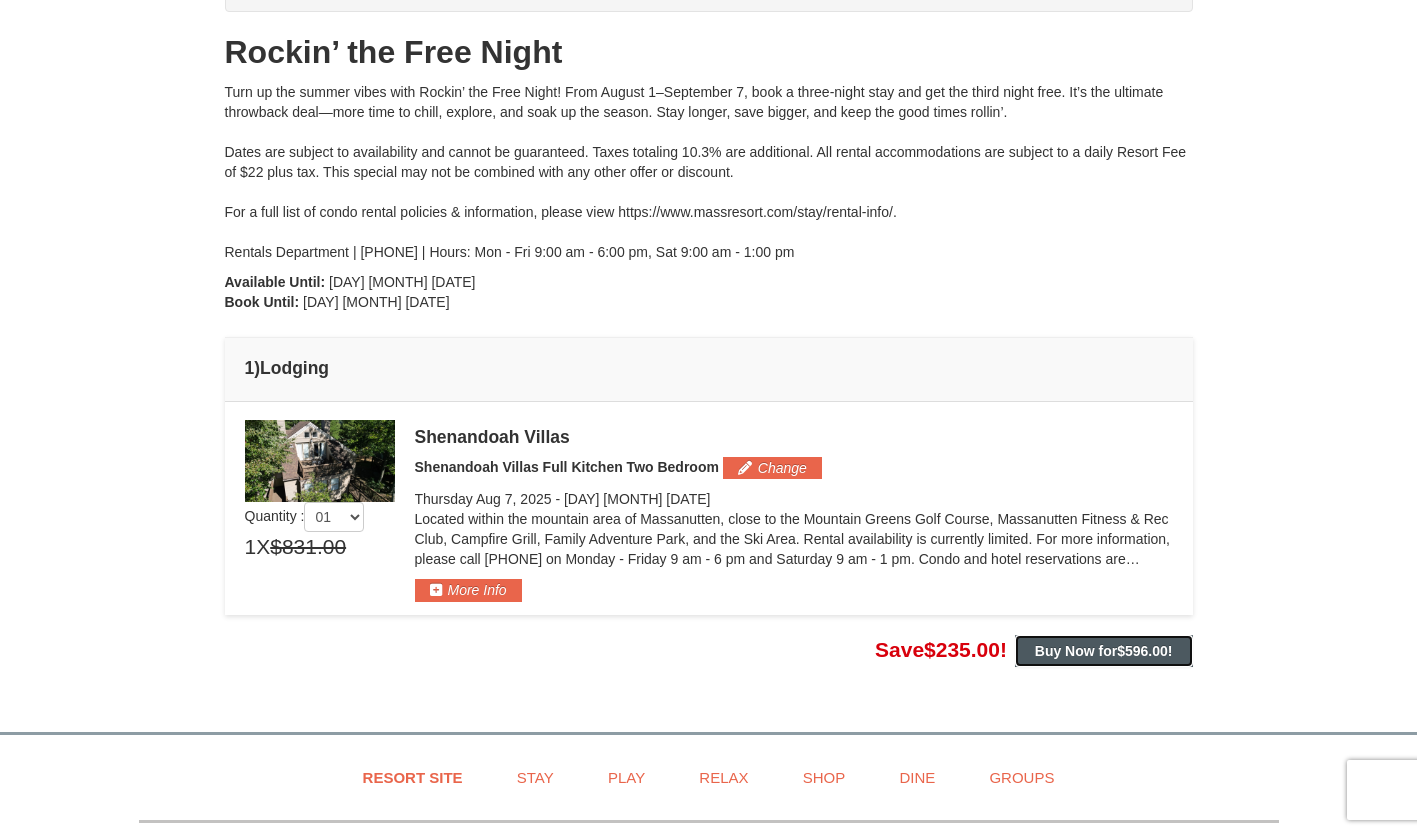 click on "Buy Now for
$596.00 !" at bounding box center (1104, 651) 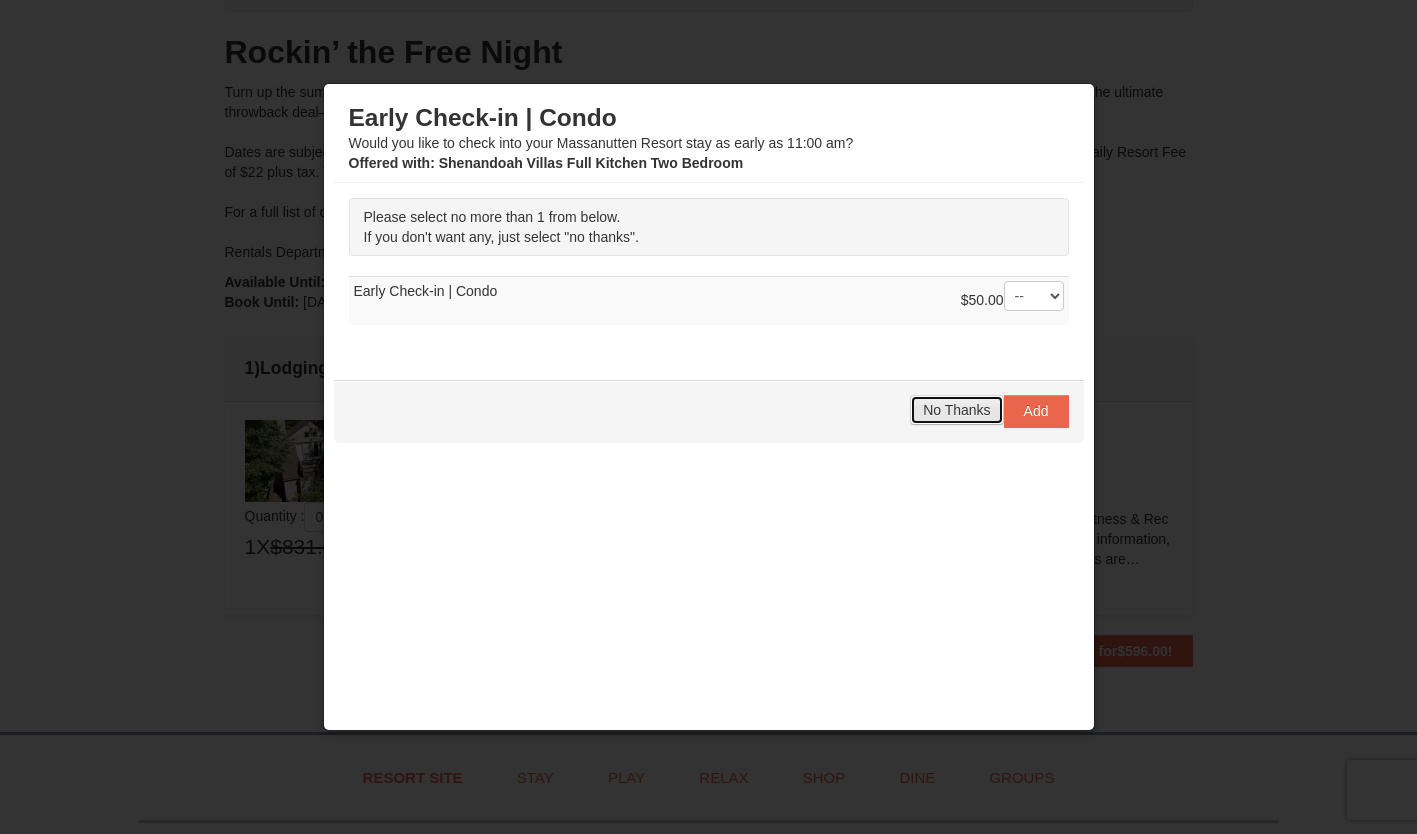 click on "No Thanks" at bounding box center [956, 410] 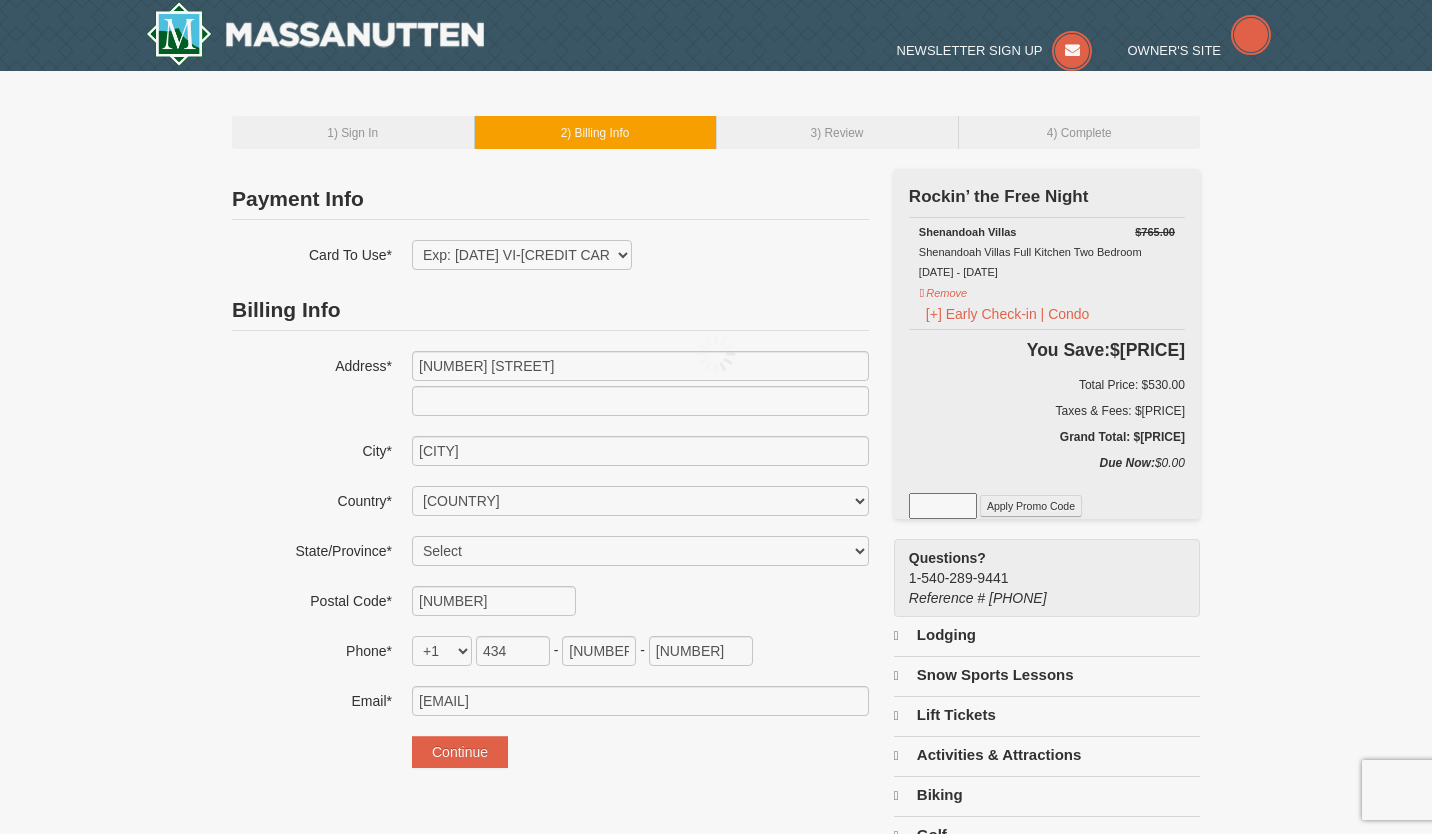 select on "[STATE]" 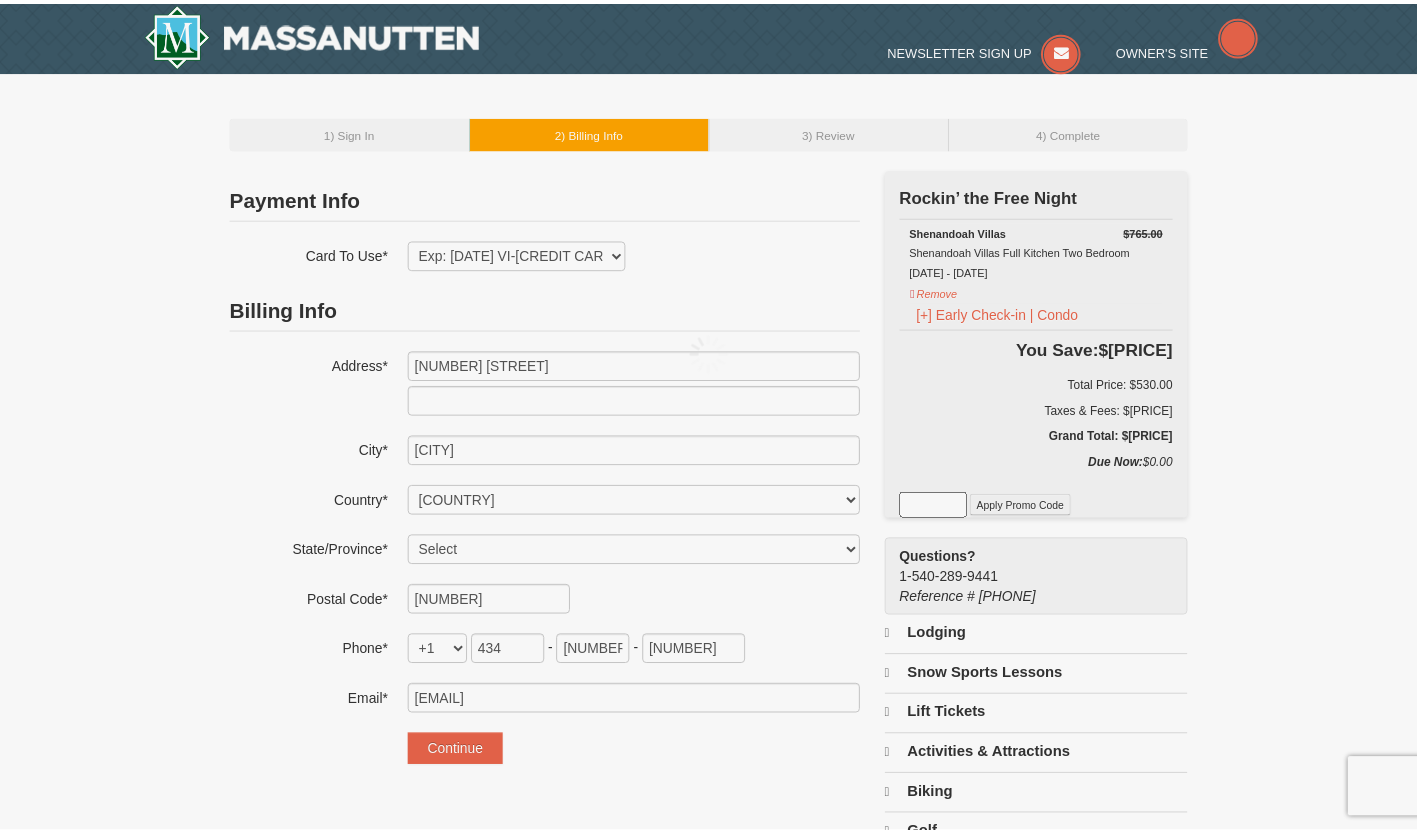 scroll, scrollTop: 0, scrollLeft: 0, axis: both 